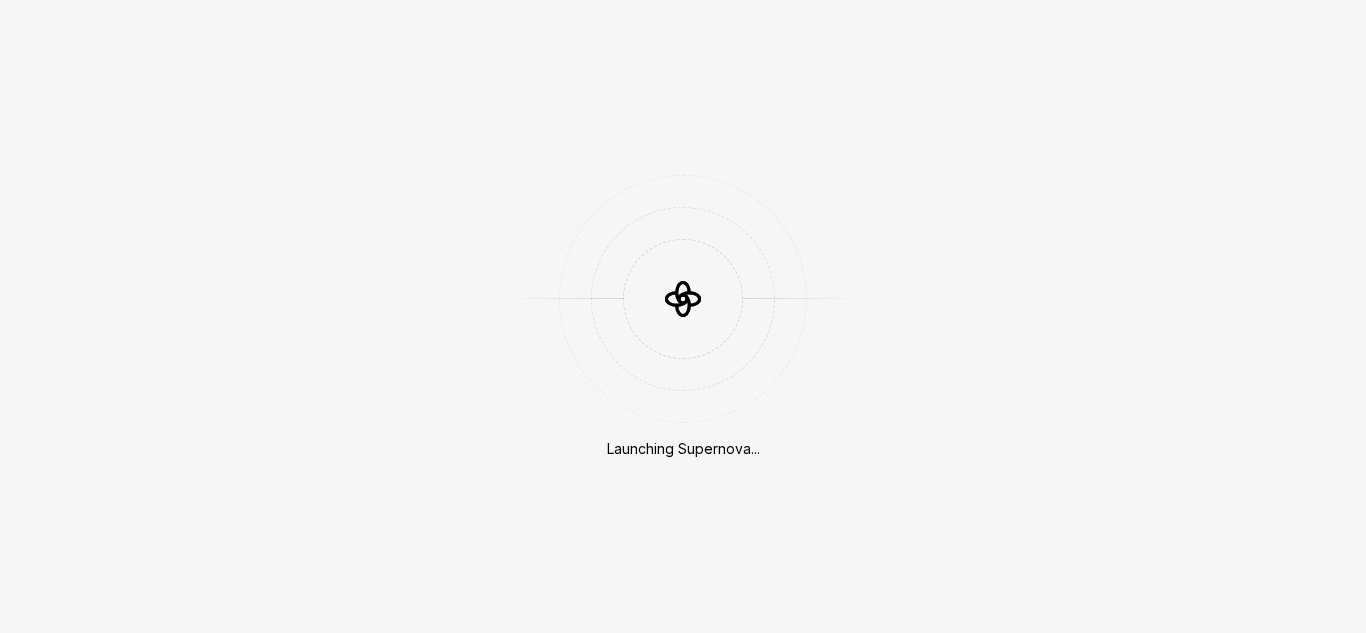 scroll, scrollTop: 0, scrollLeft: 0, axis: both 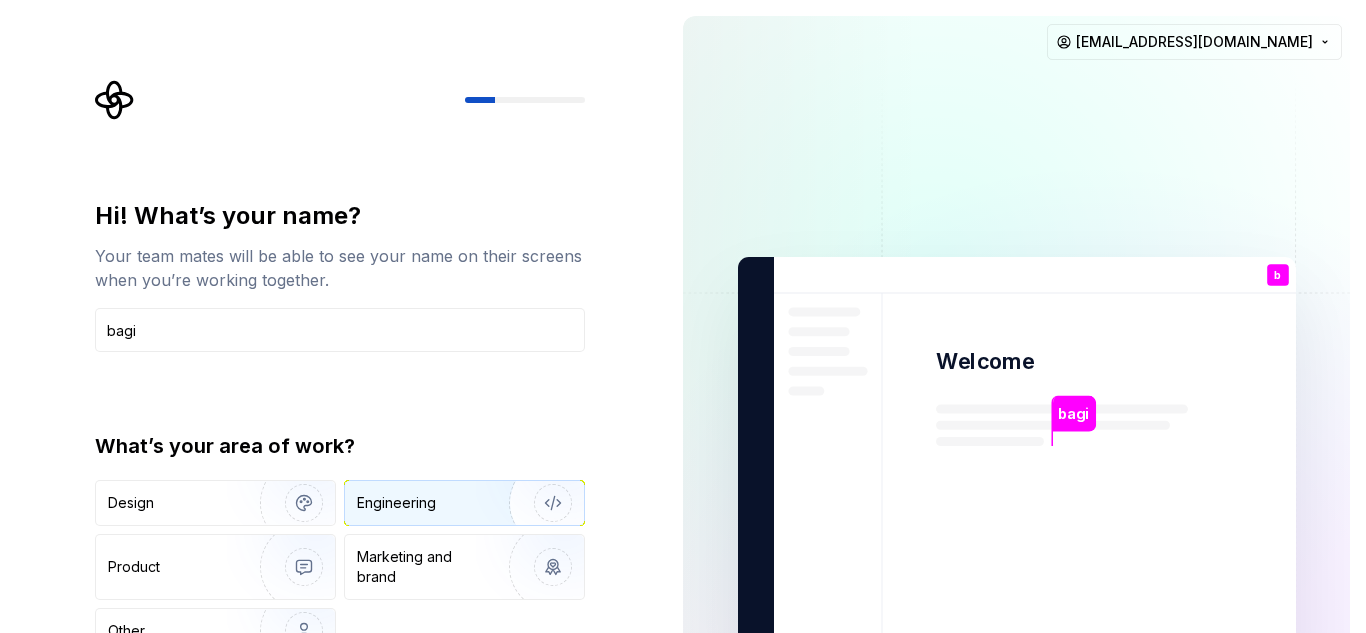 drag, startPoint x: 484, startPoint y: 478, endPoint x: 470, endPoint y: 496, distance: 22.803509 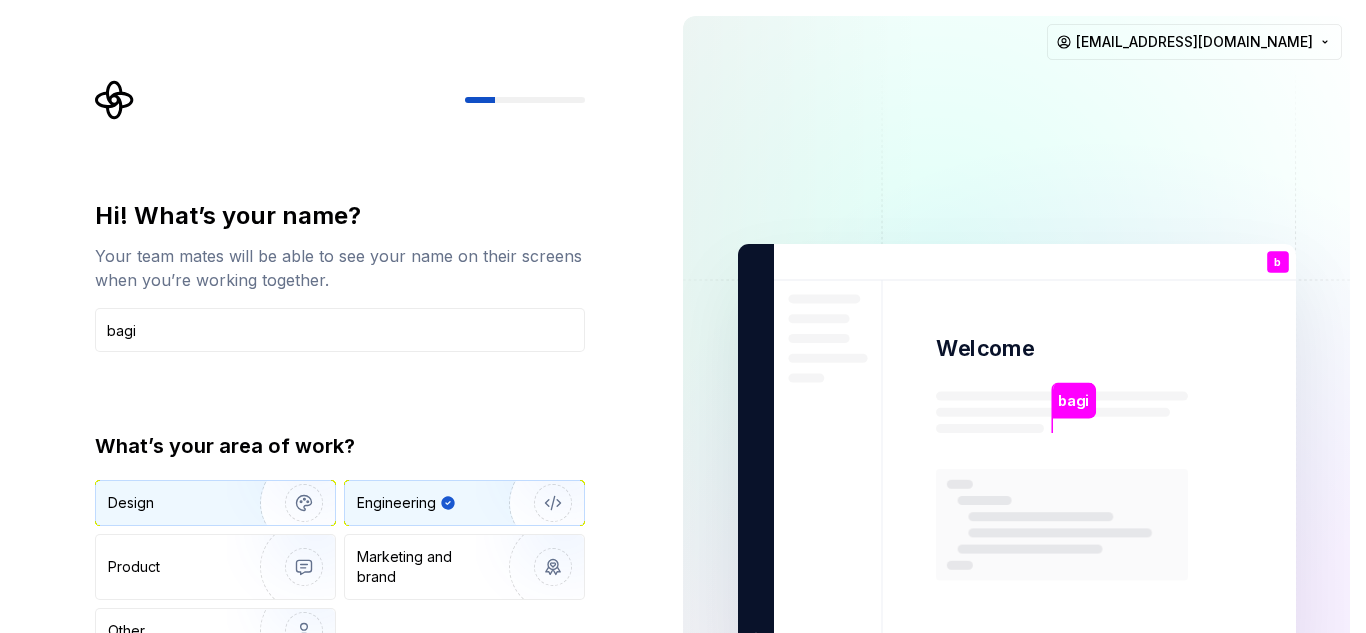 click at bounding box center (291, 503) 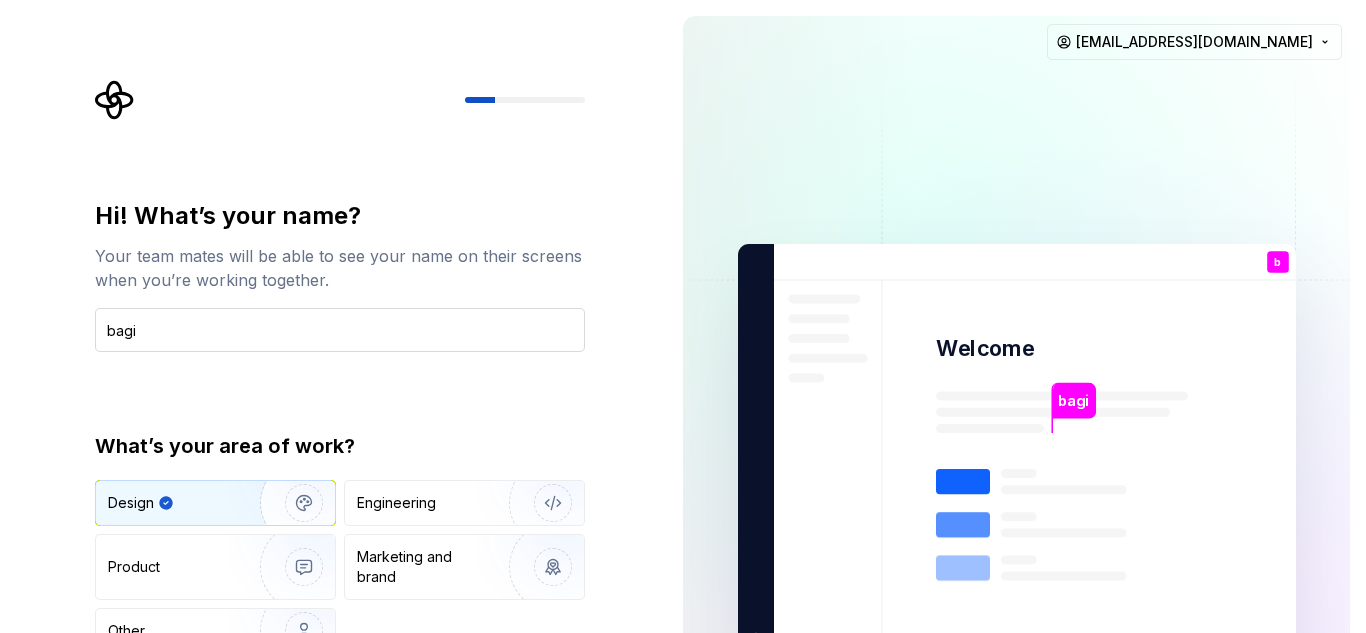 click on "bagi" at bounding box center [340, 330] 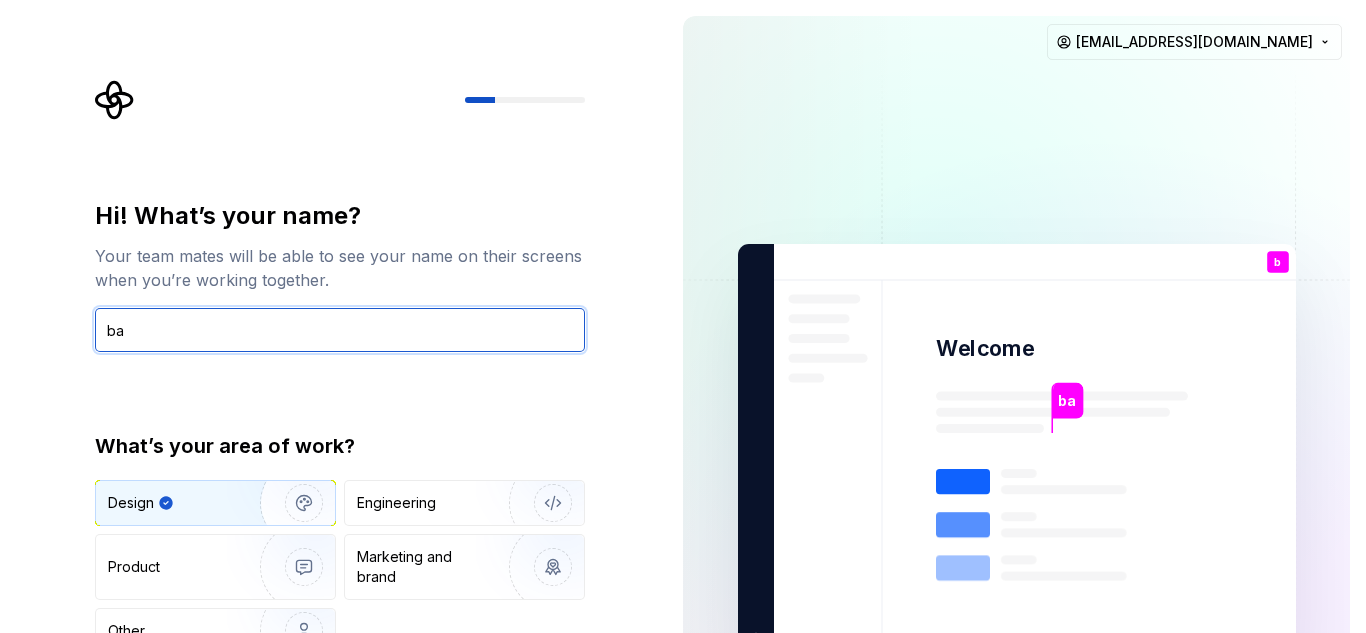 type on "b" 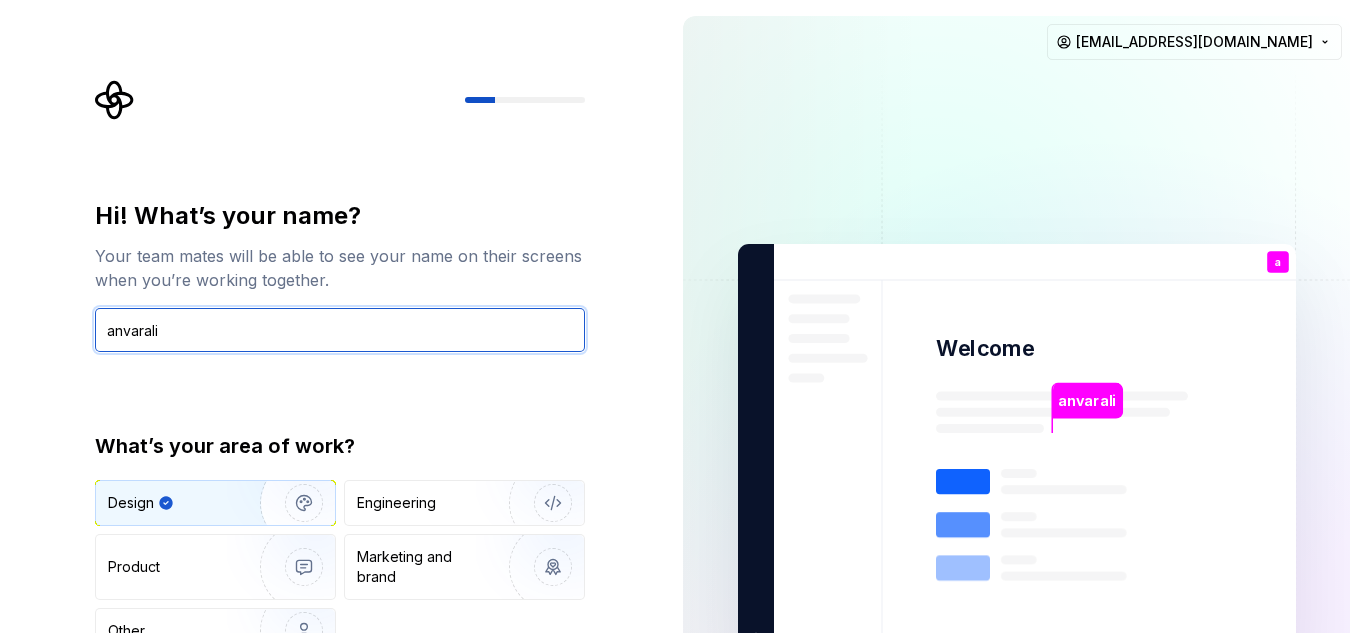 type on "anvarali" 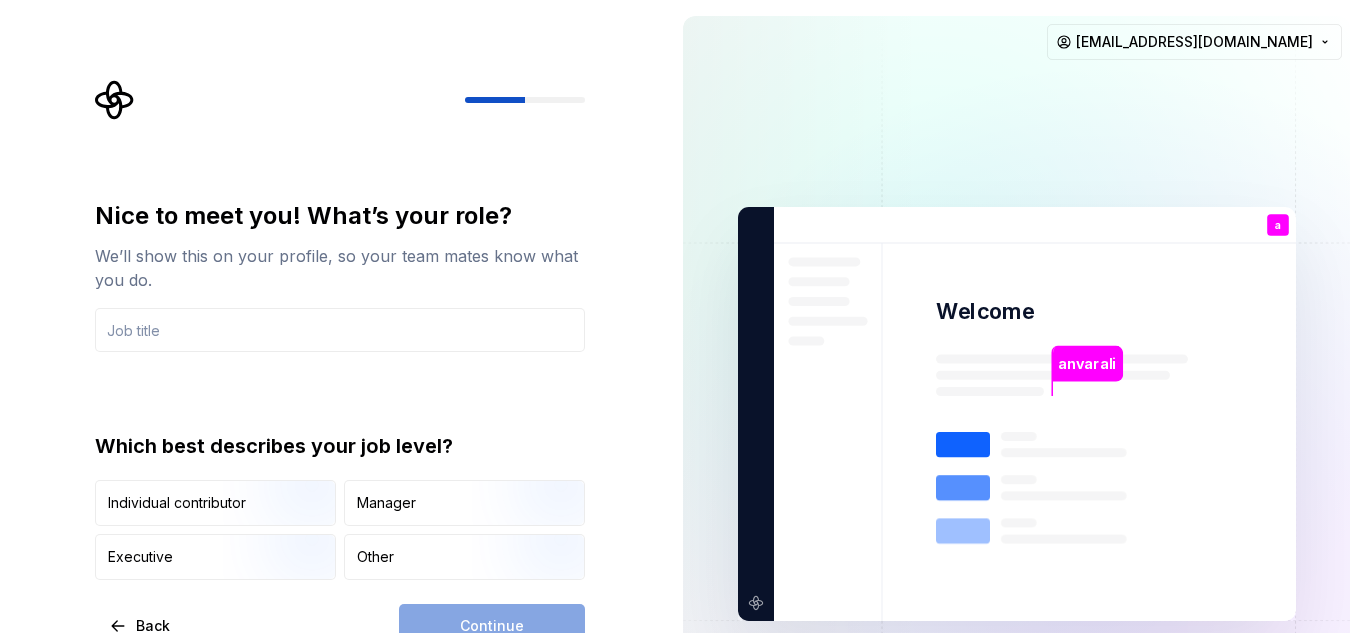 click at bounding box center (536, 528) 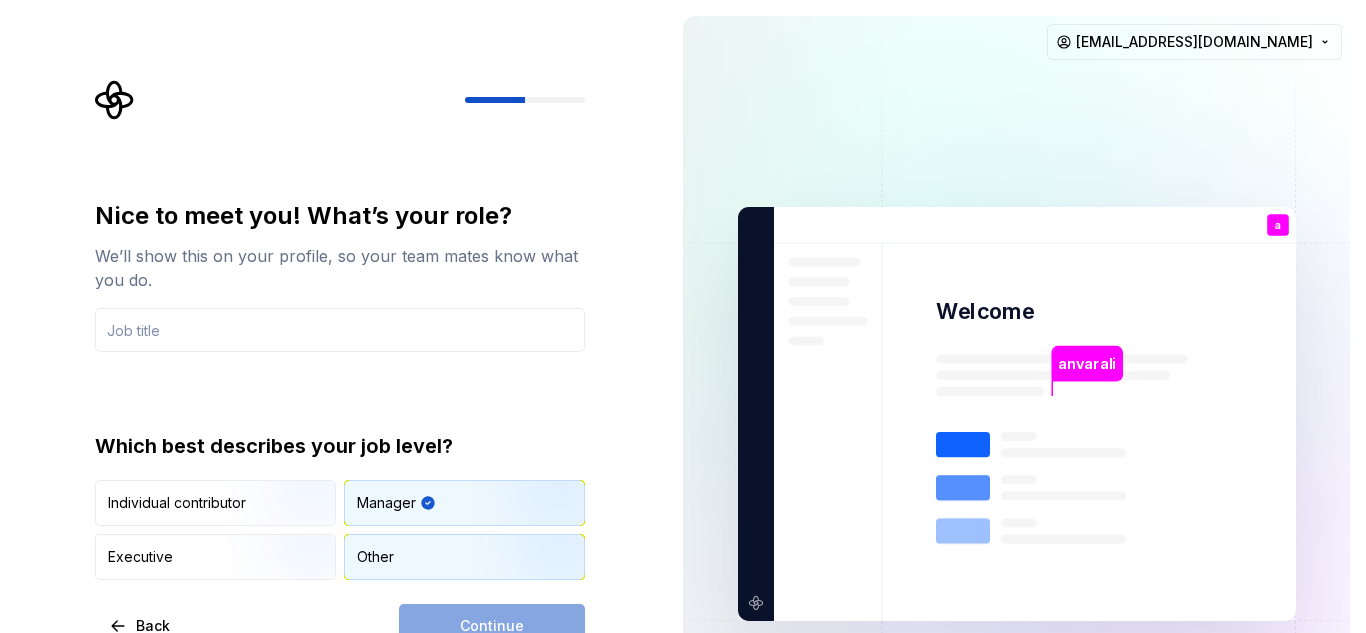 click on "Other" at bounding box center [375, 557] 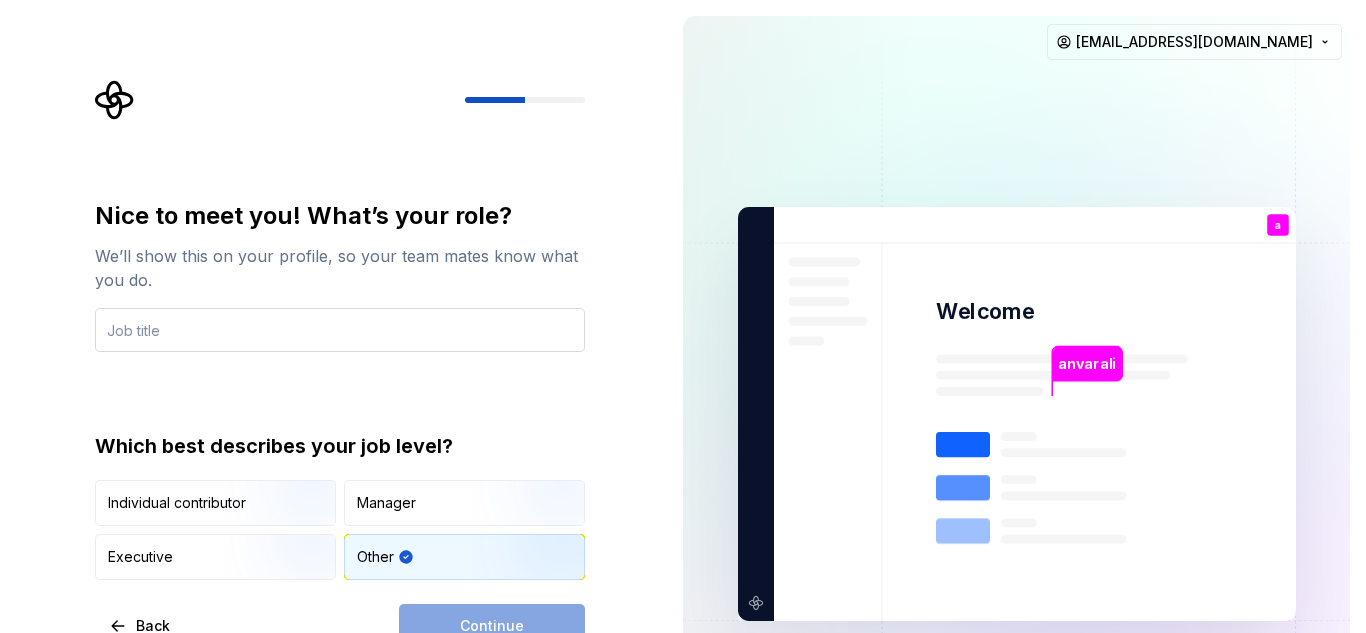 click at bounding box center [340, 330] 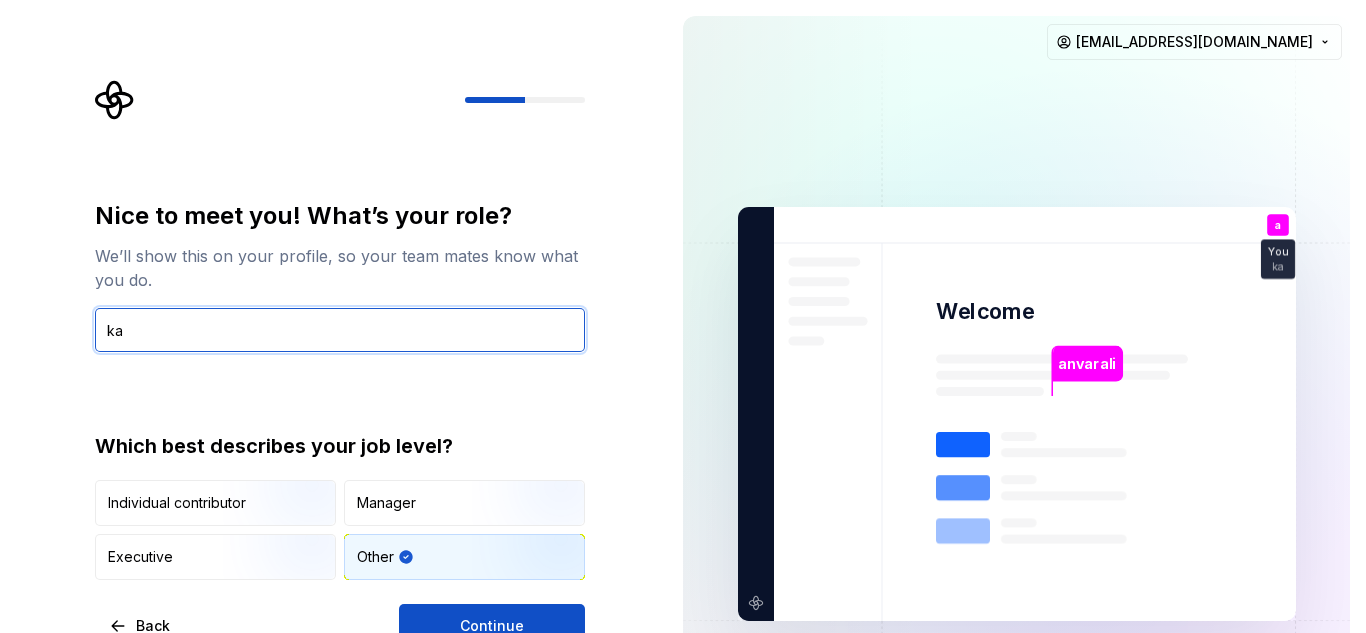 type on "k" 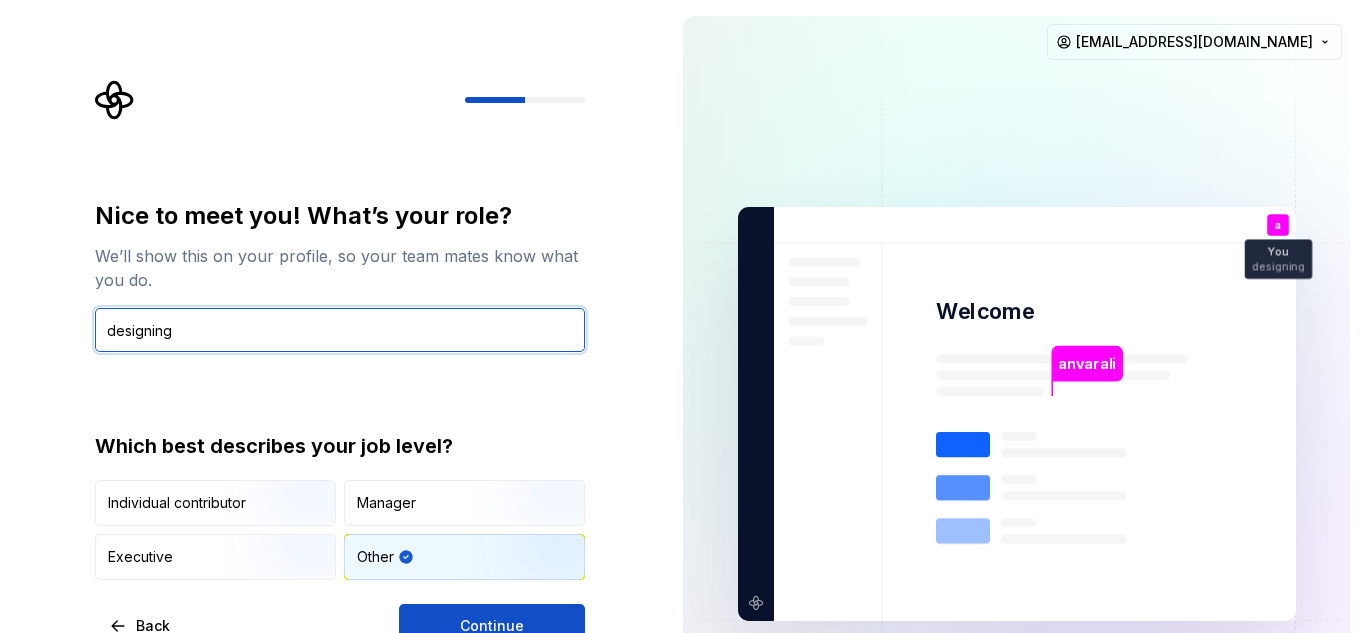 type on "designing" 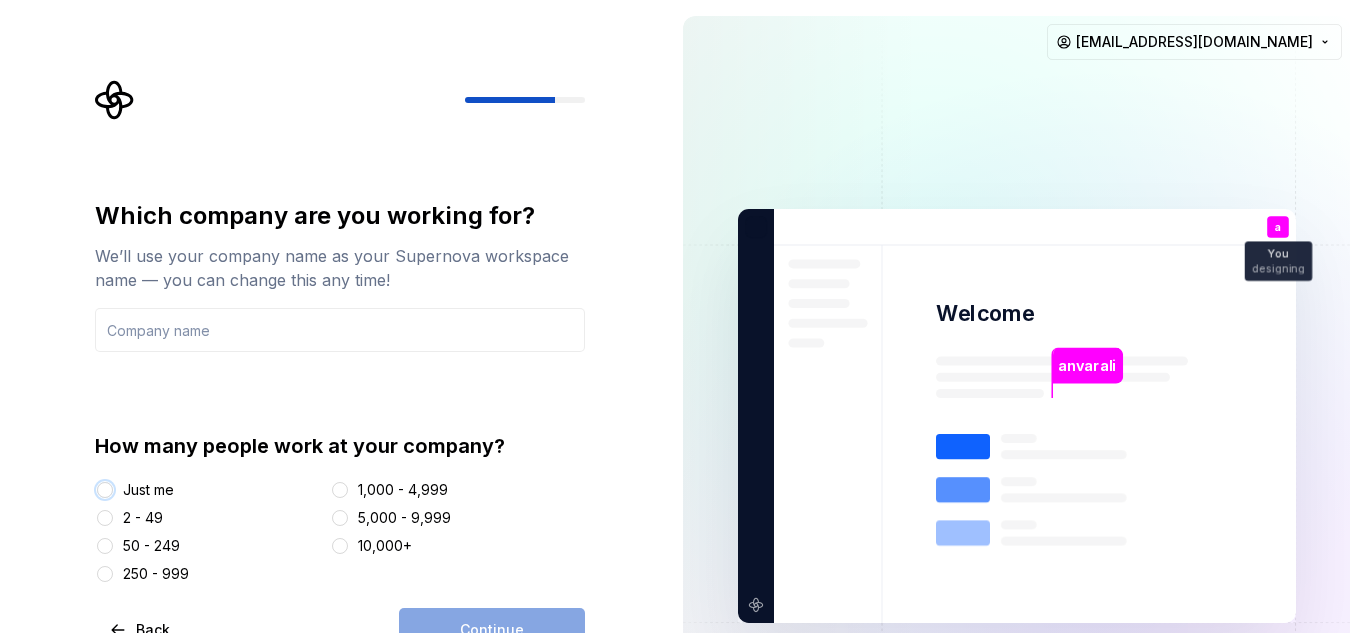 click on "Just me" at bounding box center (105, 490) 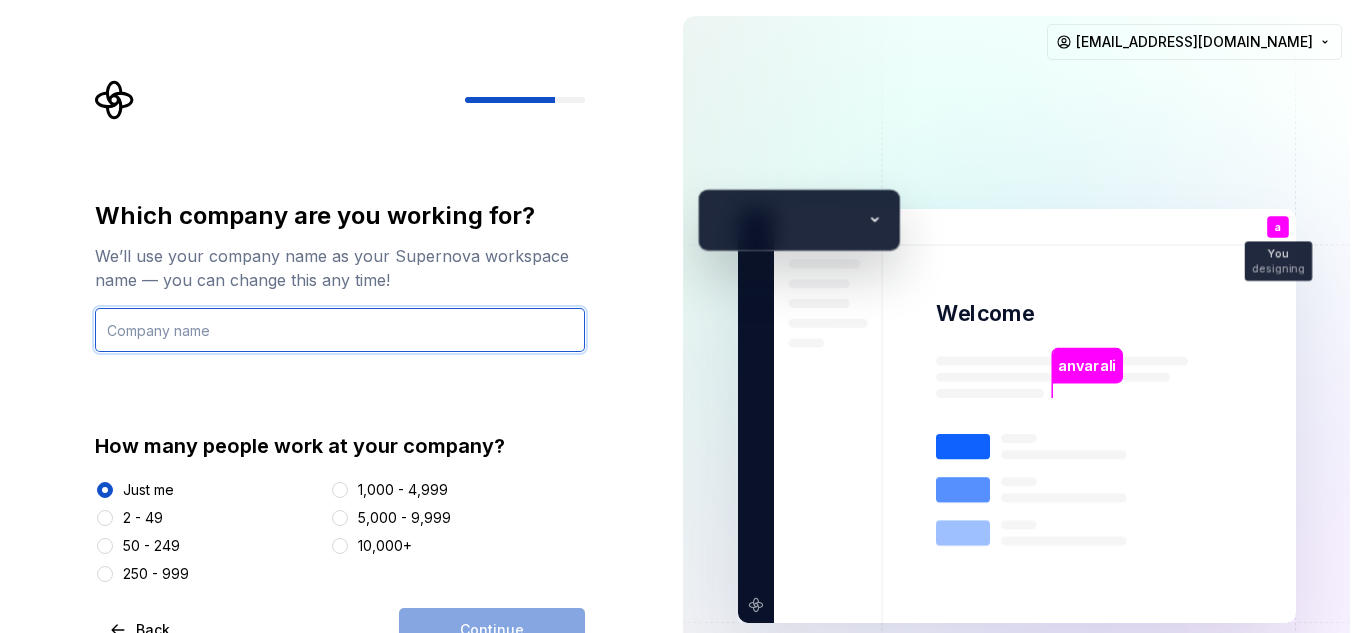 click at bounding box center (340, 330) 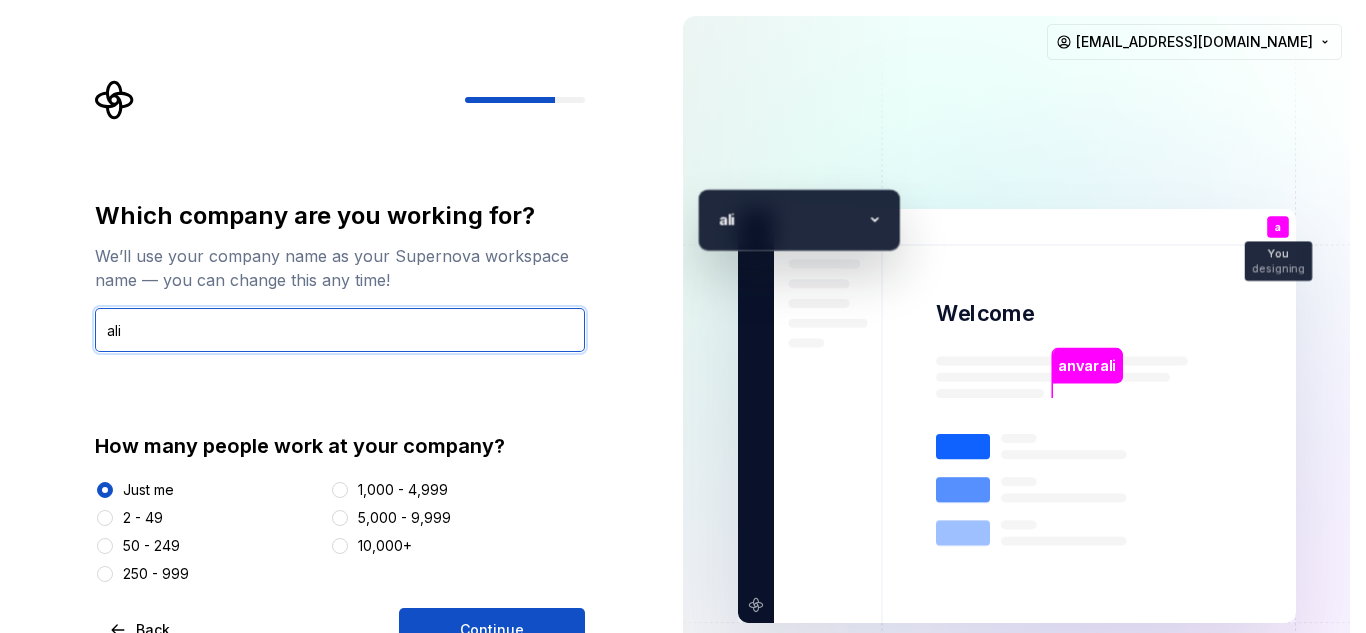 type on "ali" 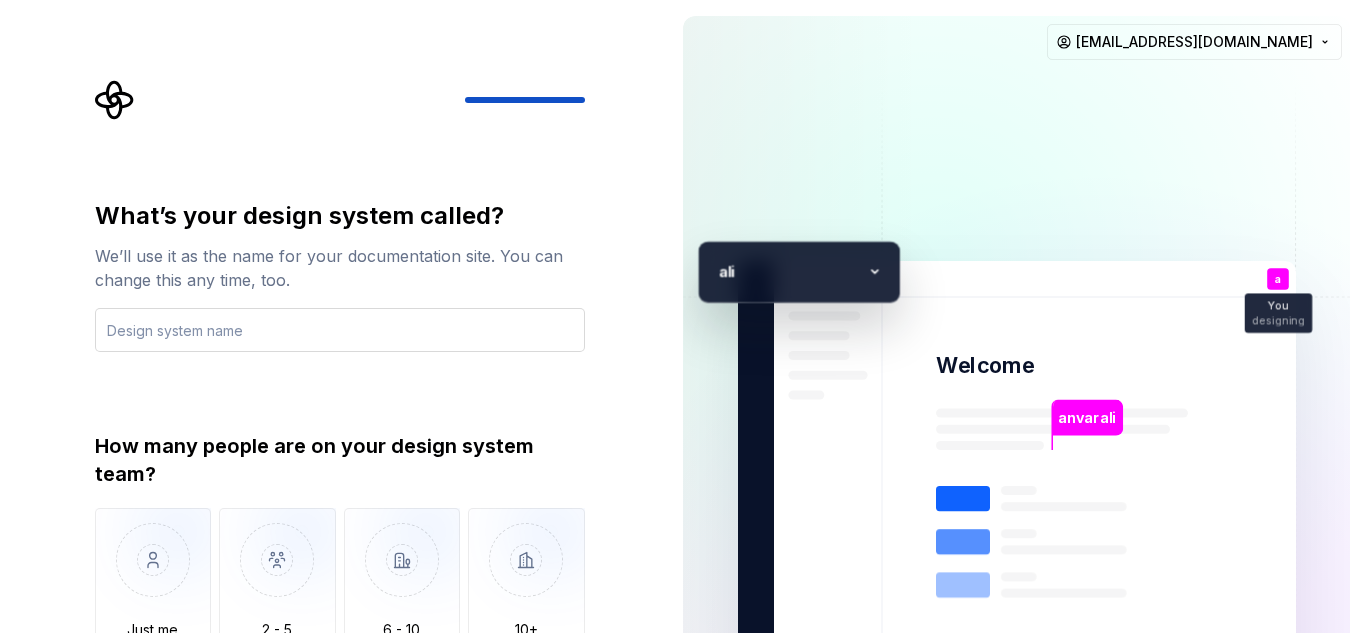 click at bounding box center [340, 330] 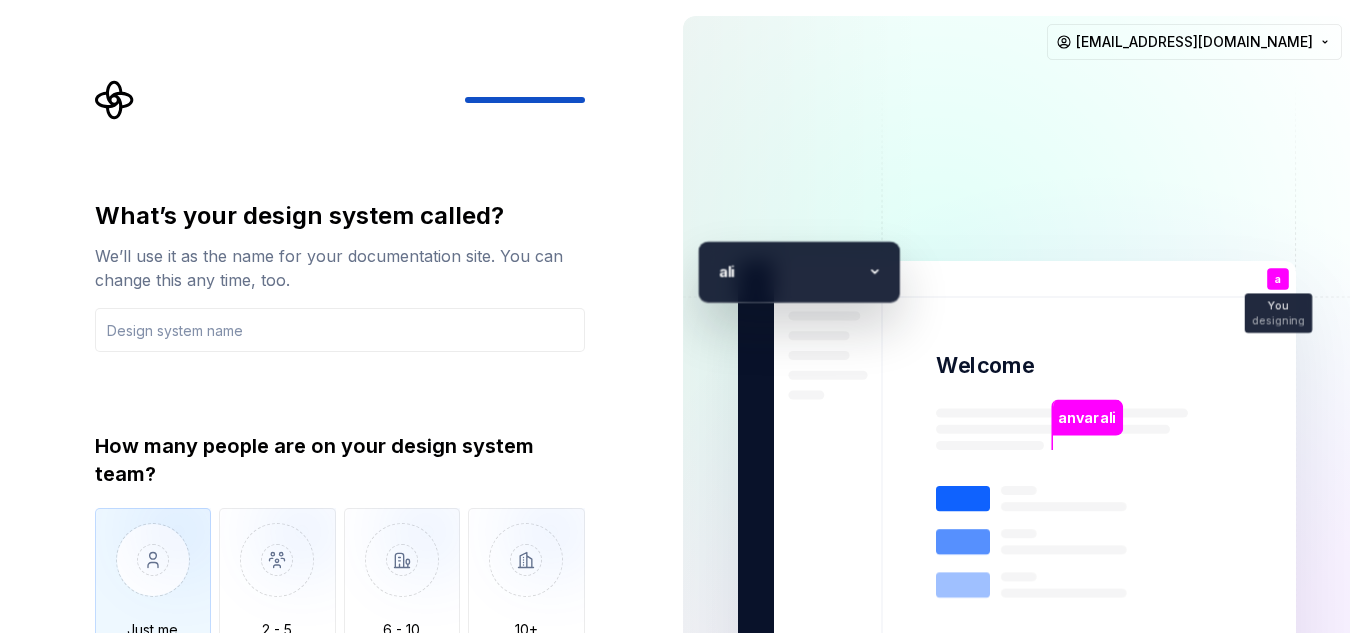 click at bounding box center [153, 575] 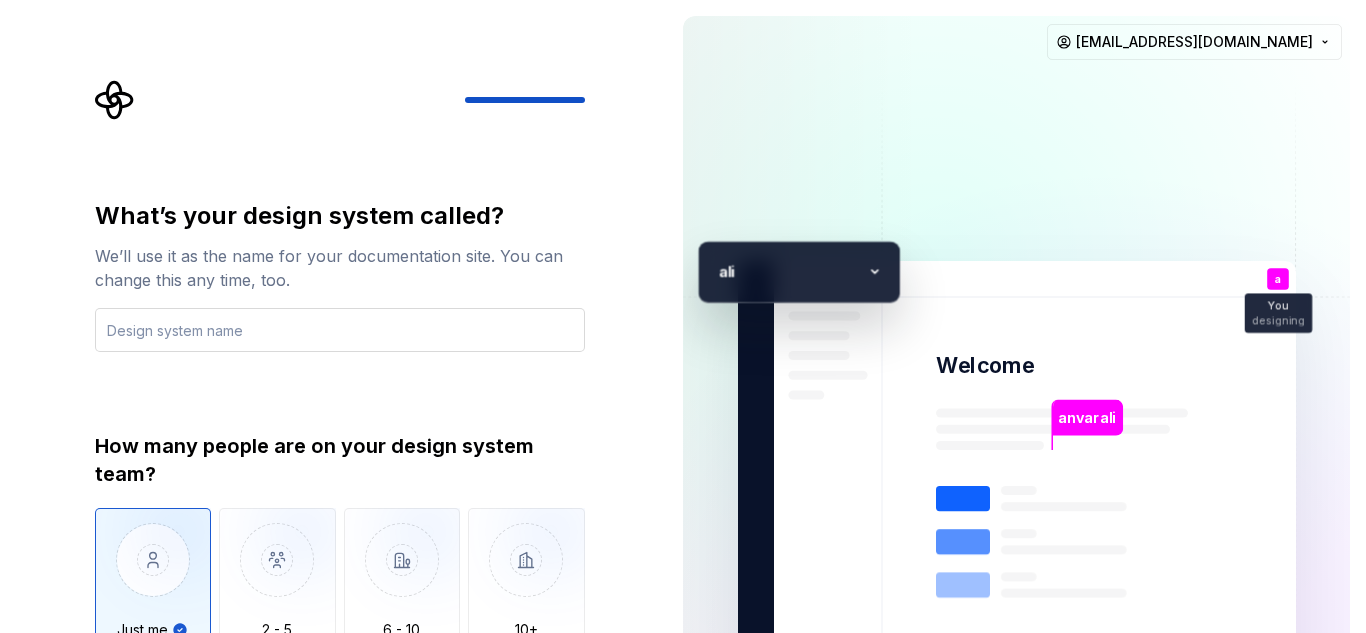click at bounding box center (340, 330) 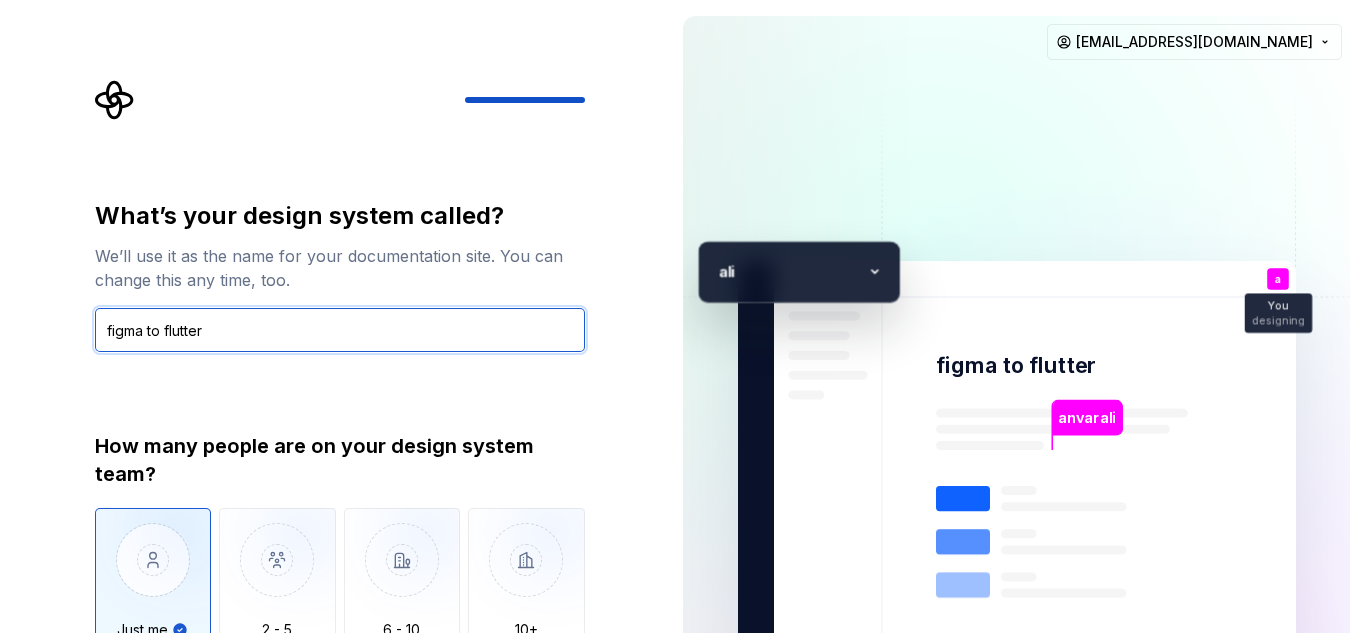 type on "figma to flutter" 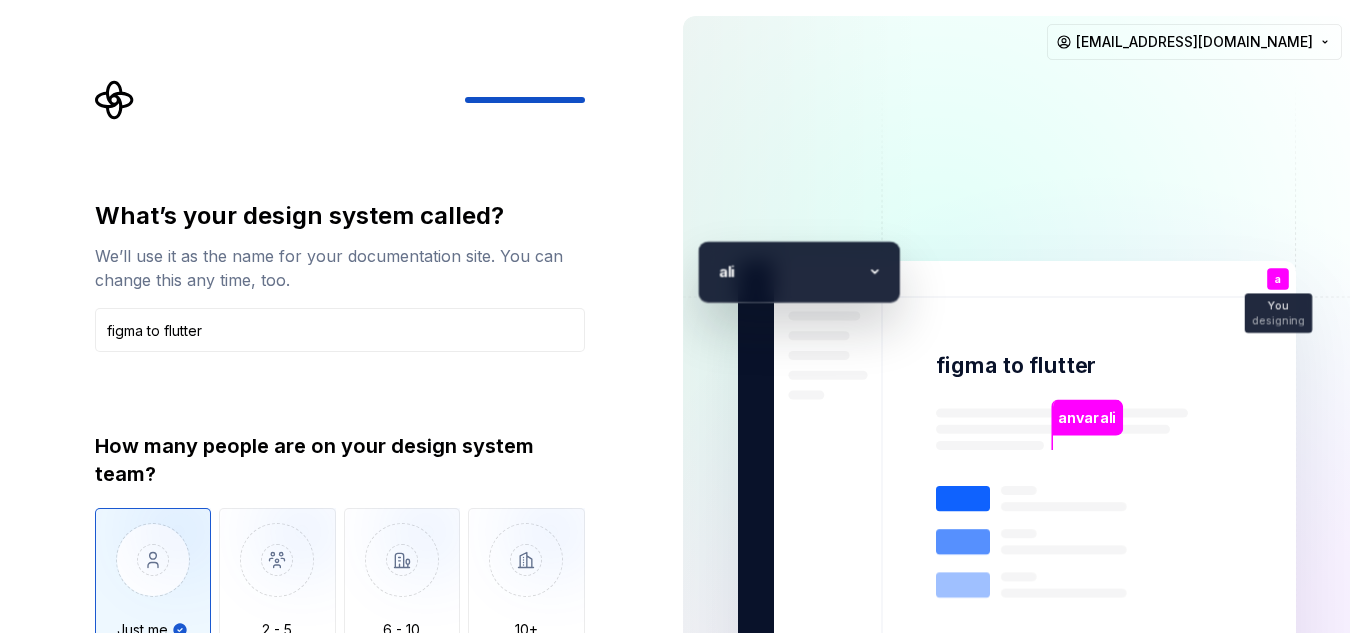 click at bounding box center [153, 575] 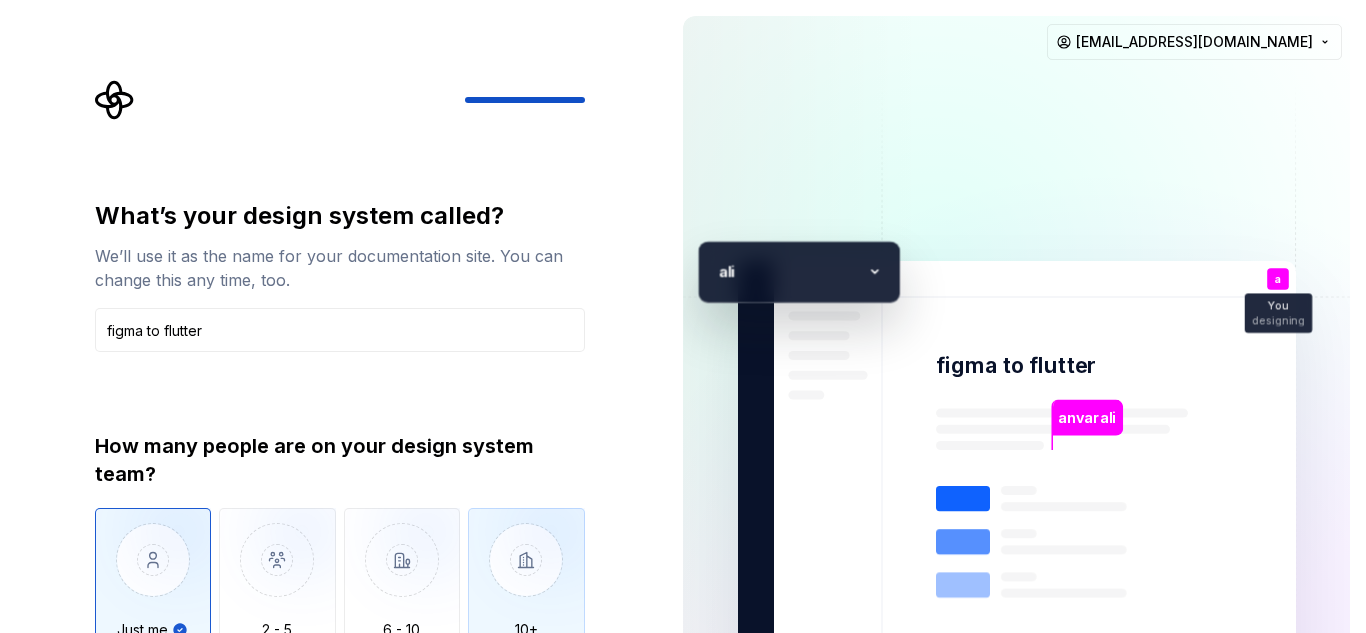 type on "Only one person" 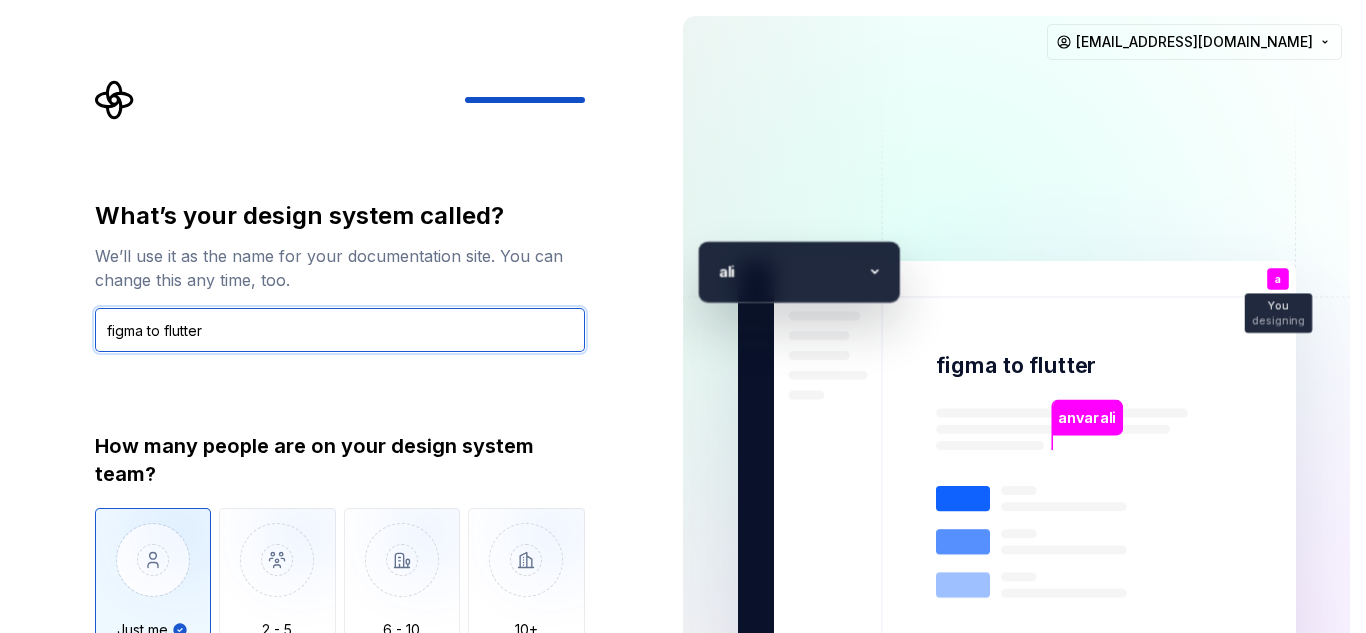 drag, startPoint x: 213, startPoint y: 332, endPoint x: 319, endPoint y: 352, distance: 107.87029 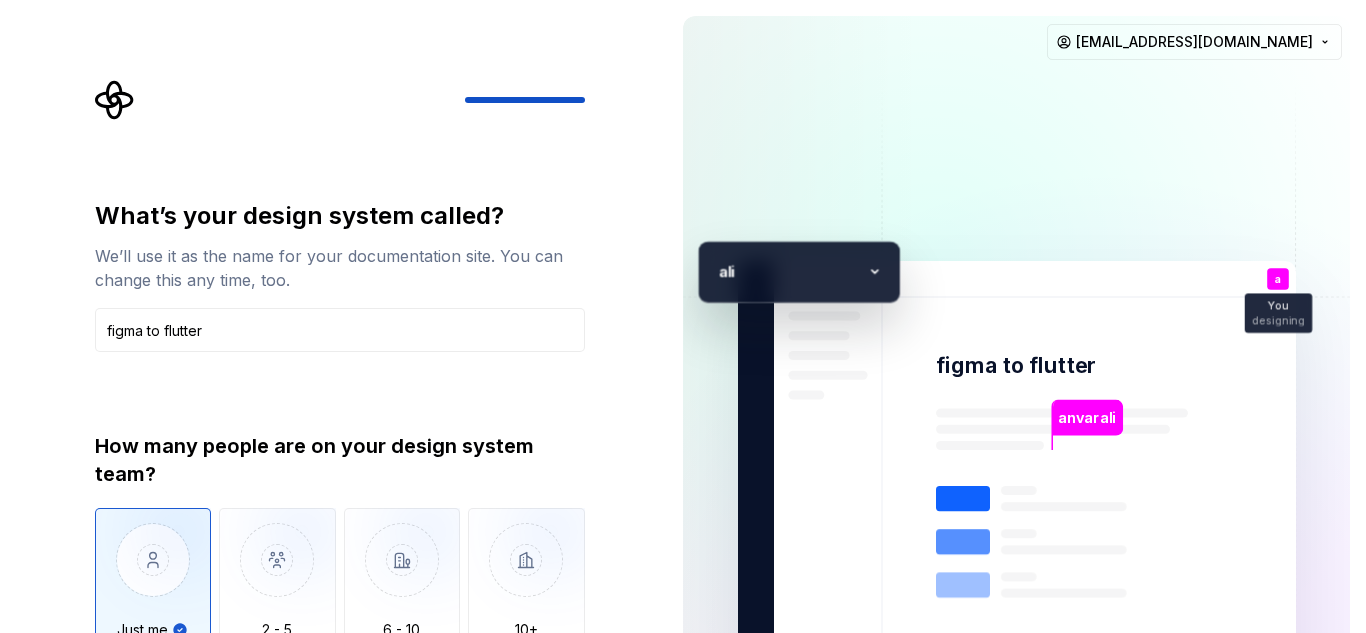 click on "What’s your design system called? We’ll use it as the name for your documentation site. You can change this any time, too. figma to flutter How many people are on your design system team? Just me 2 - 5 6 - 10 10+ We don't have a dedicated design system team" at bounding box center [340, 444] 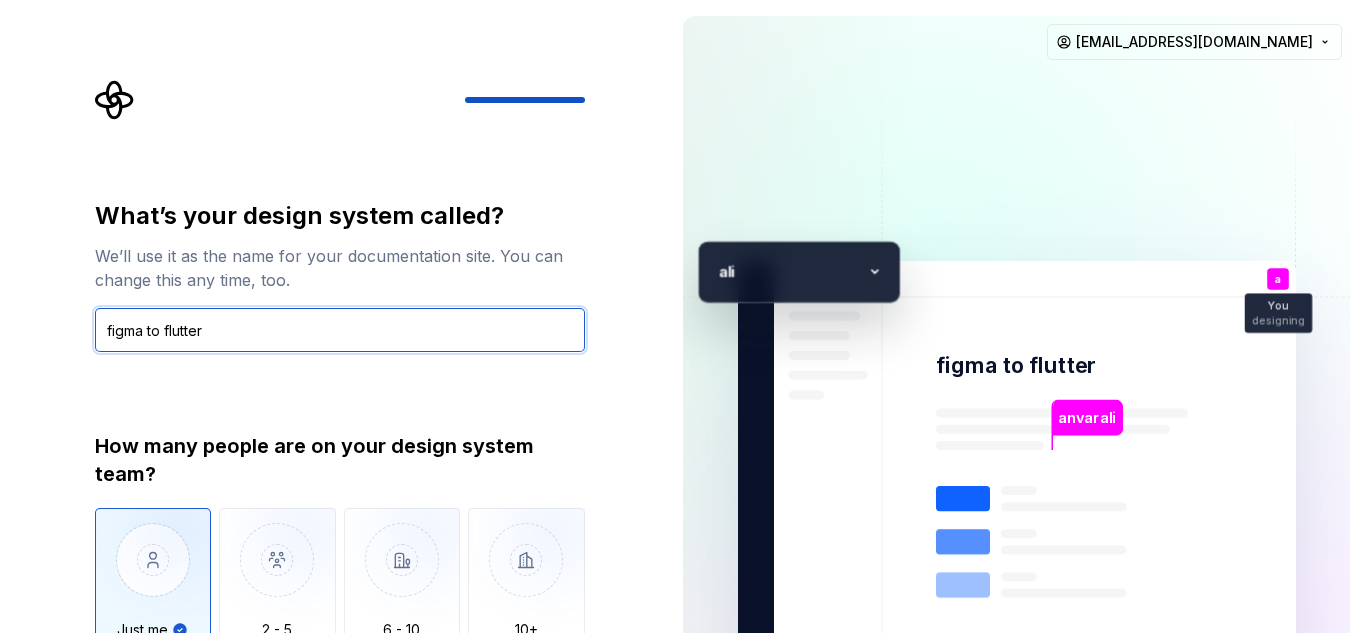 click on "figma to flutter" at bounding box center [340, 330] 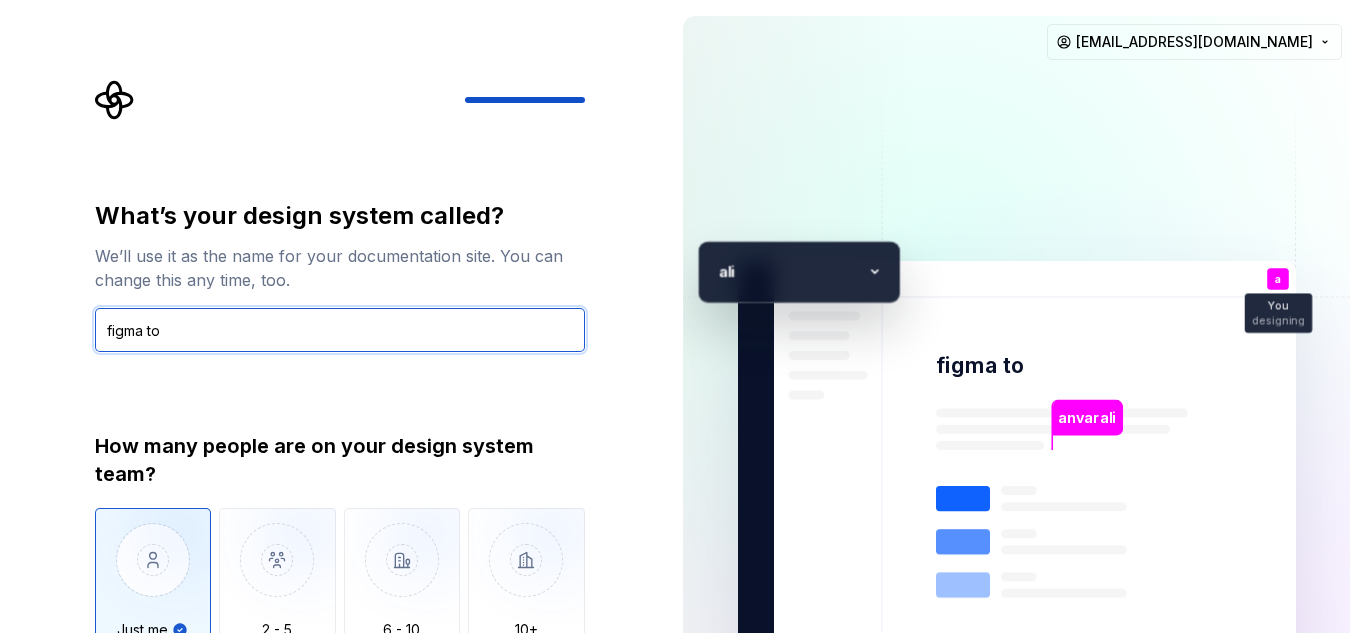 type on "figma t" 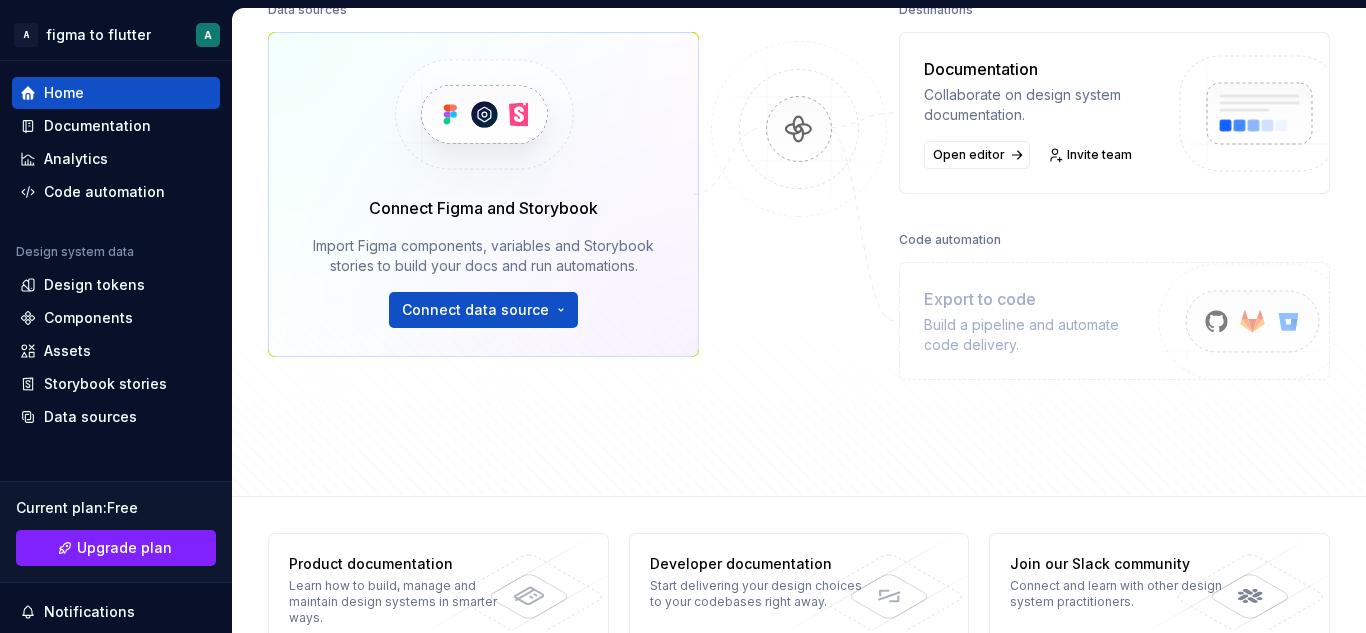 scroll, scrollTop: 337, scrollLeft: 0, axis: vertical 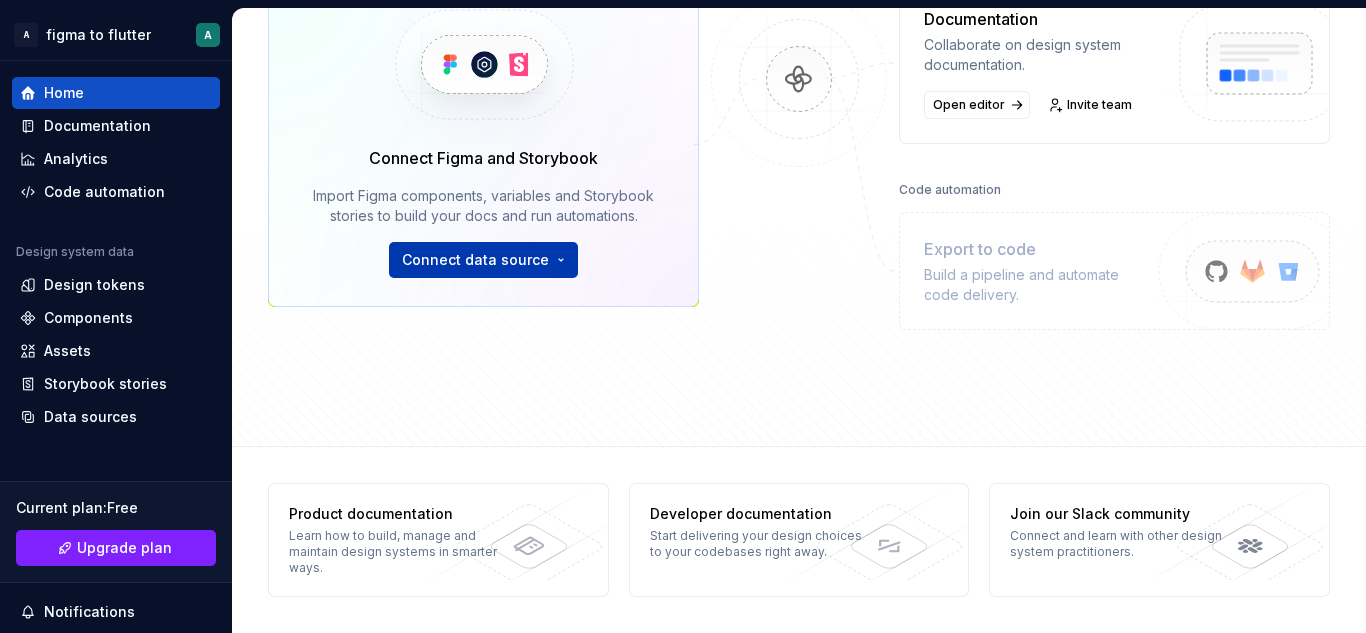 click on "A figma to flutter A Home Documentation Analytics Code automation Design system data Design tokens Components Assets Storybook stories Data sources Current plan :  Free Upgrade plan Notifications Search ⌘K Invite team Settings Contact support Help Home Design tokens 0 Components 0 0 Assets 0 Docs pages 5 Data sources Connect Figma and Storybook Import Figma components, variables and Storybook stories to build your docs and run automations. Connect data source Destinations Documentation Collaborate on design system documentation. Open editor Invite team Code automation Export to code Build a pipeline and automate code delivery. Product documentation Learn how to build, manage and maintain design systems in smarter ways. Developer documentation Start delivering your design choices to your codebases right away. Join our Slack community Connect and learn with other design system practitioners." at bounding box center (683, 316) 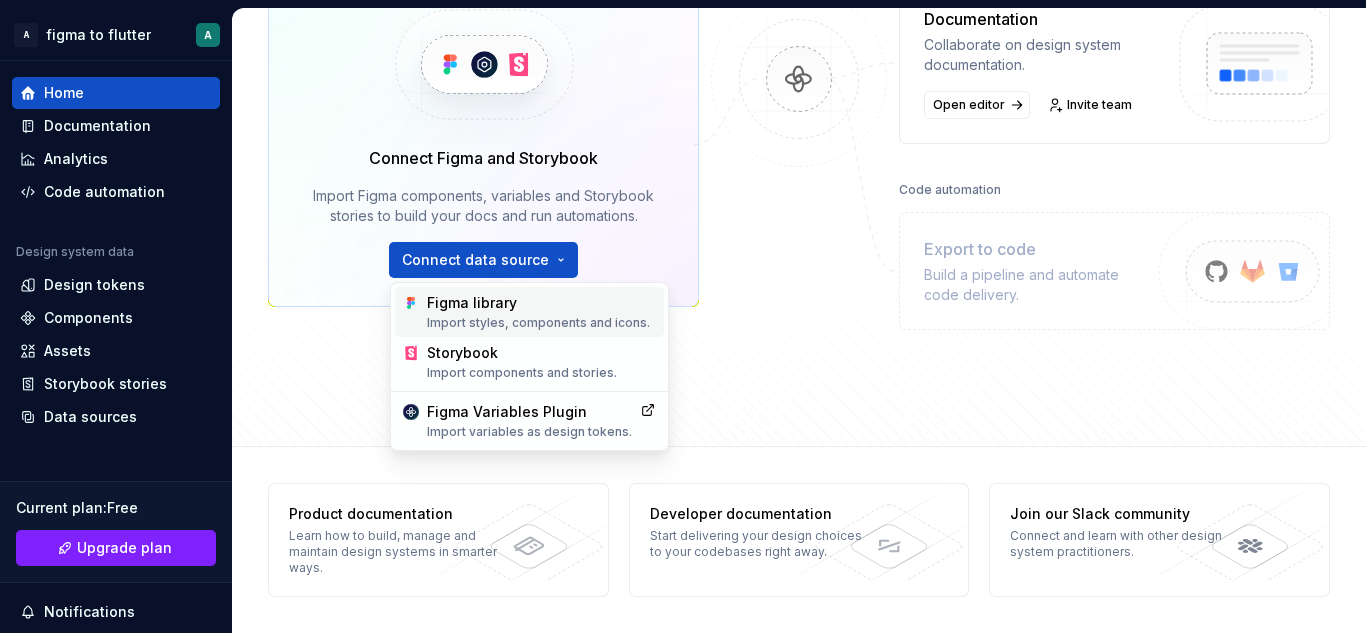 click on "Figma library Import styles, components and icons." at bounding box center [541, 312] 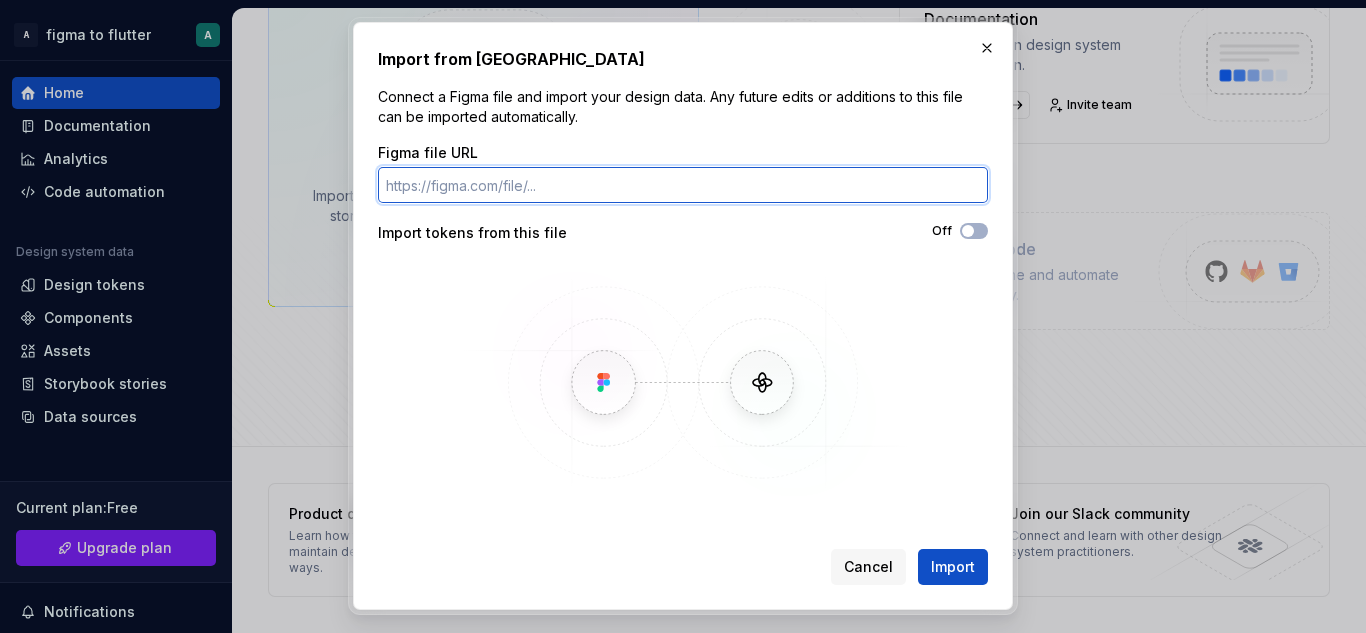 click on "Figma file URL" at bounding box center [683, 185] 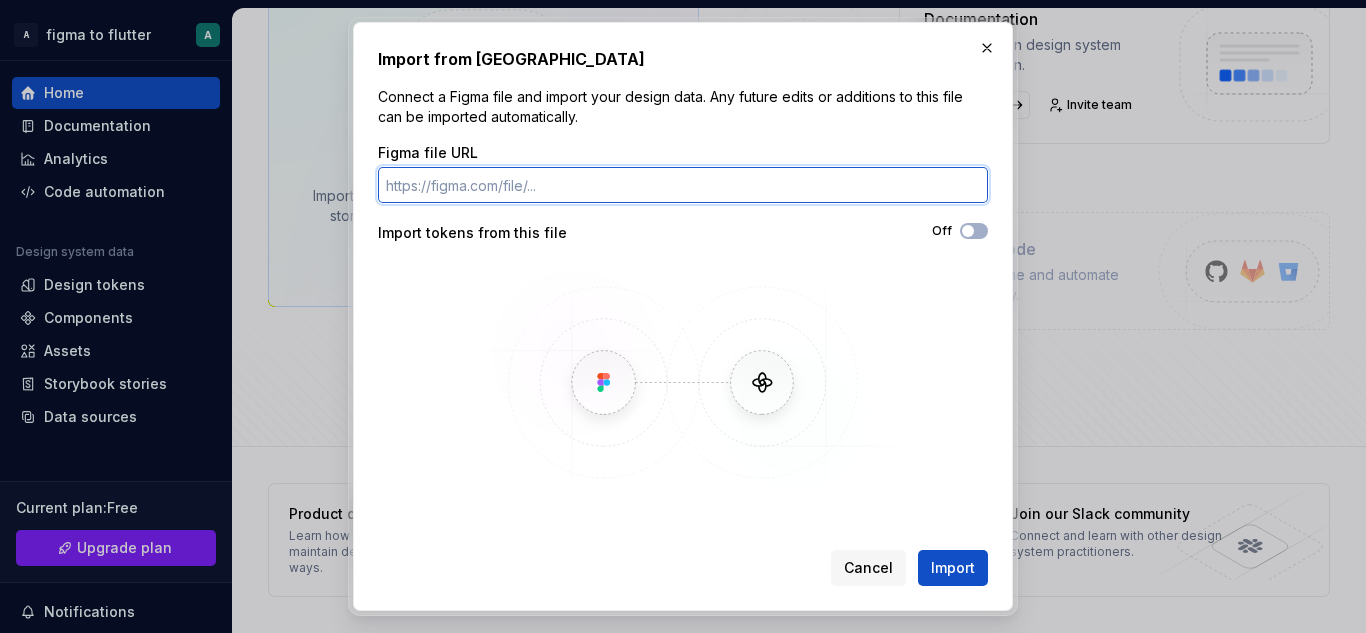 paste on "https://www.figma.com/design/HWdIlB3DrldlxuuK31BCgN/Solar-Pump-Distribution?node-id=0-1&t=pMdwMeZU3QLr1PPL-1" 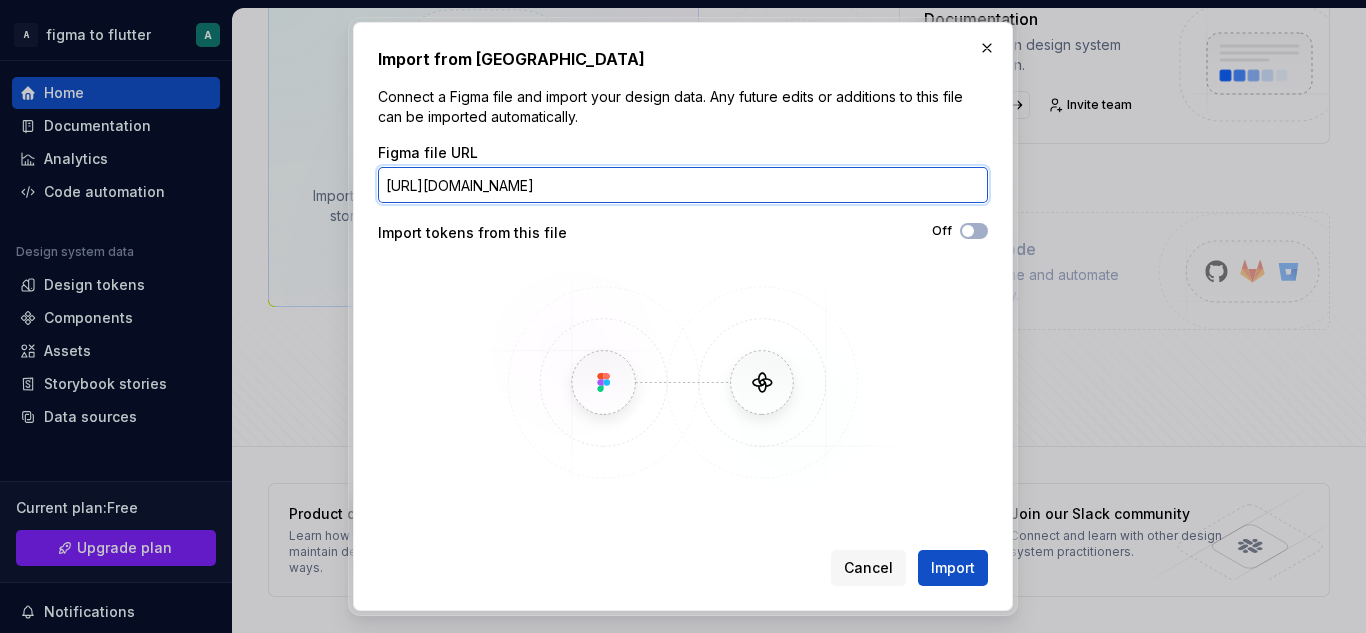 scroll, scrollTop: 0, scrollLeft: 223, axis: horizontal 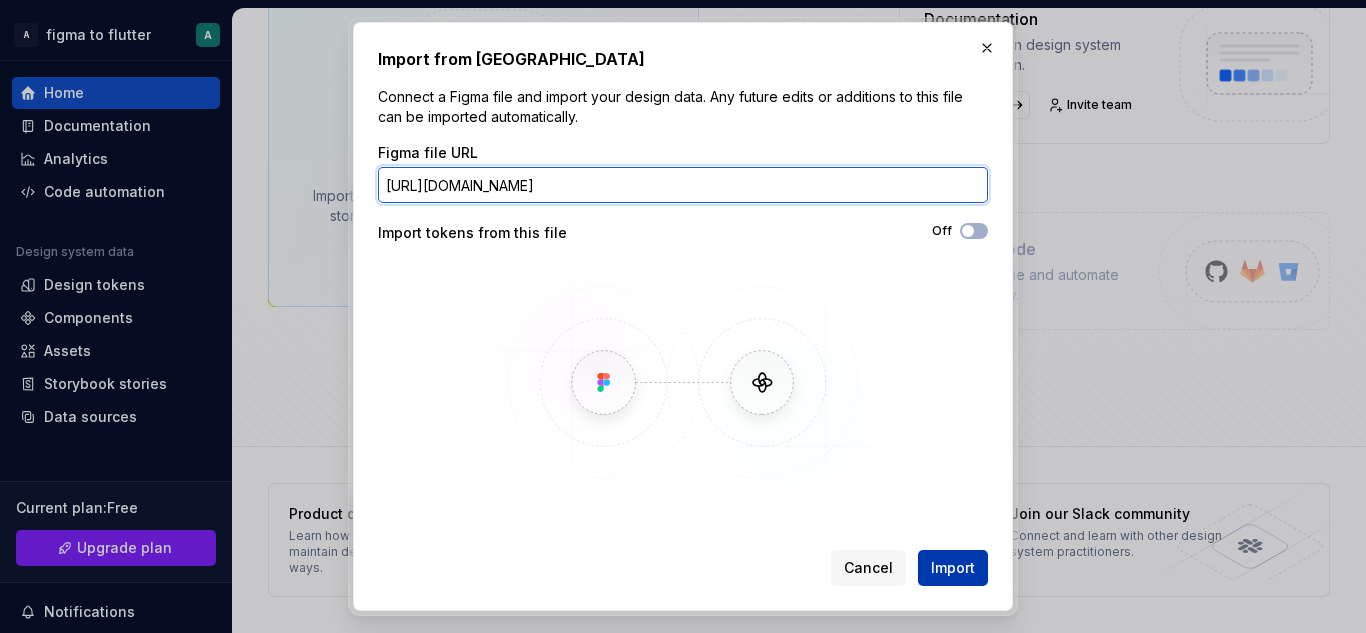 type on "https://www.figma.com/design/HWdIlB3DrldlxuuK31BCgN/Solar-Pump-Distribution?node-id=0-1&t=pMdwMeZU3QLr1PPL-1" 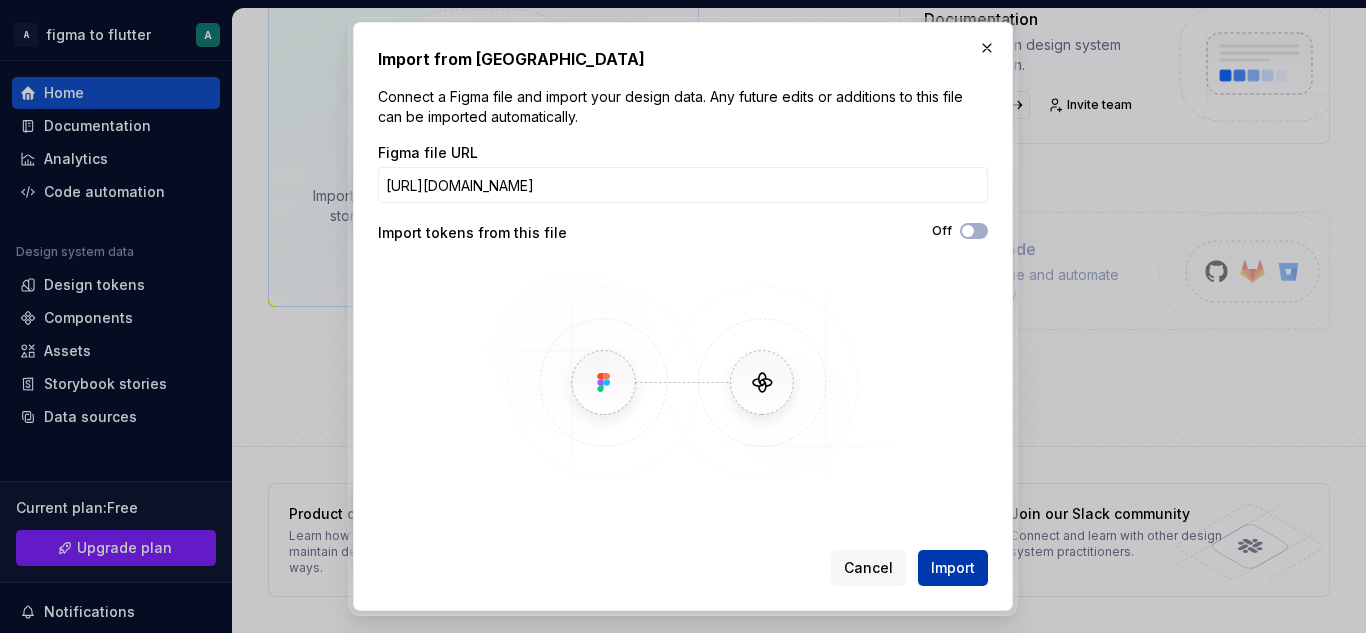 scroll, scrollTop: 0, scrollLeft: 0, axis: both 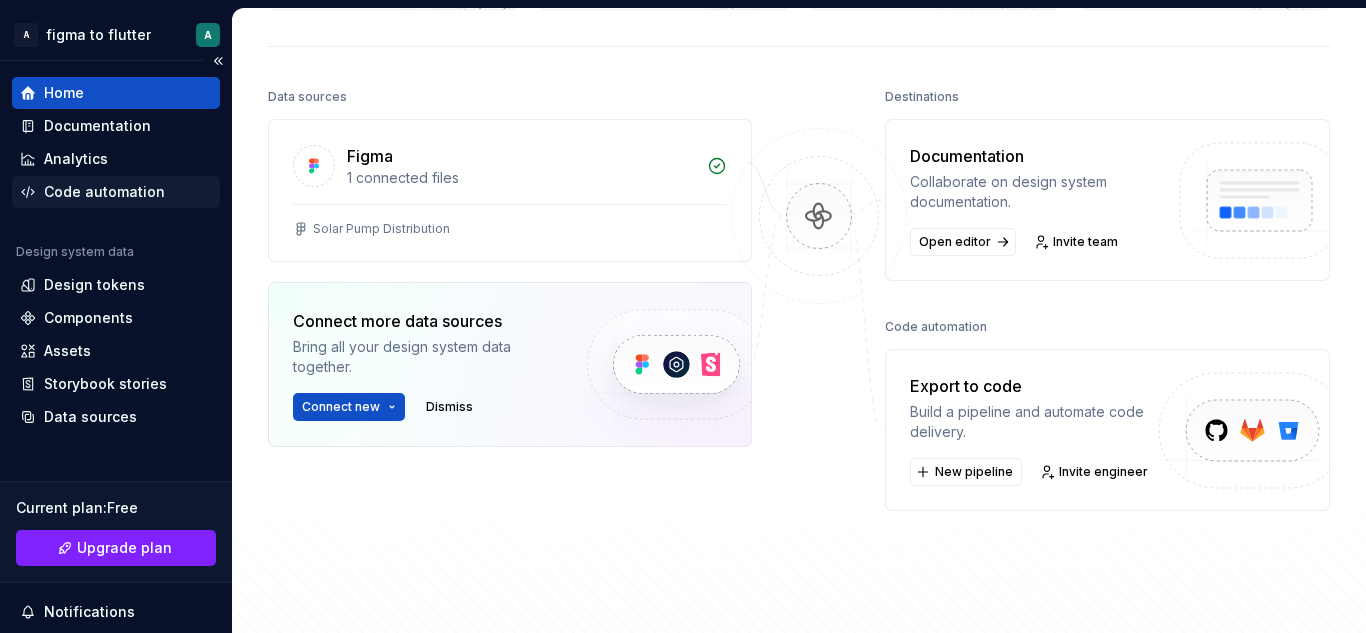click on "Code automation" at bounding box center (104, 192) 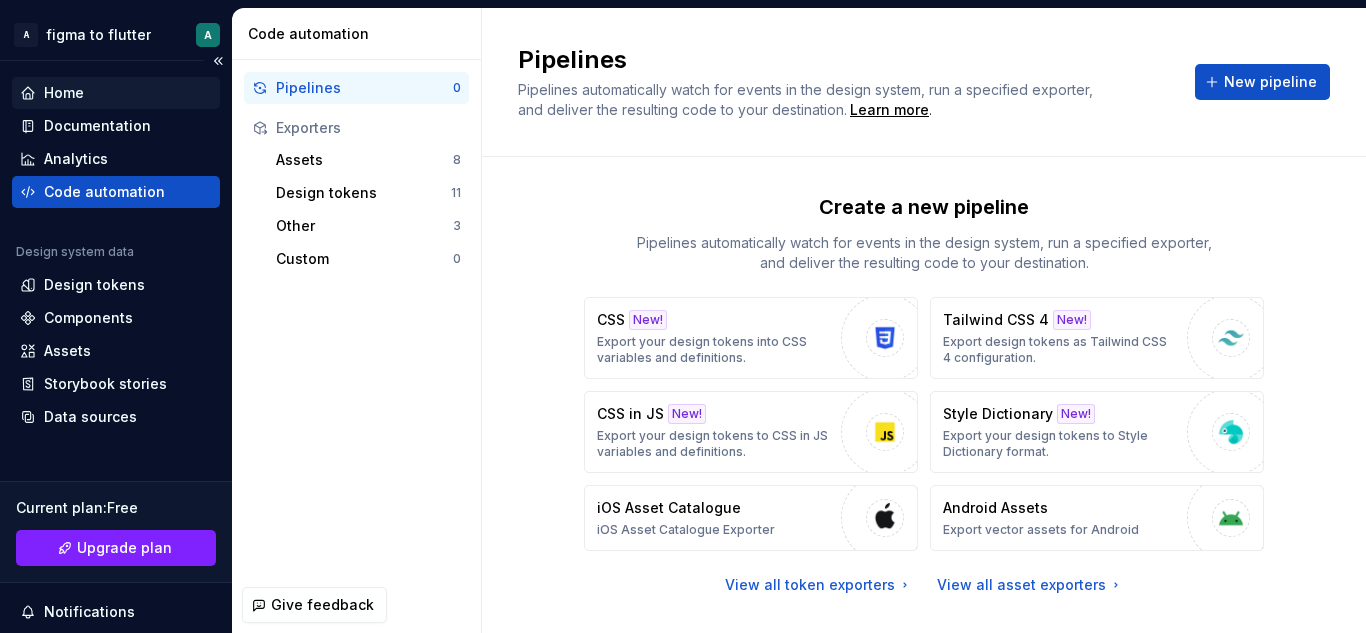 click on "Home" at bounding box center [64, 93] 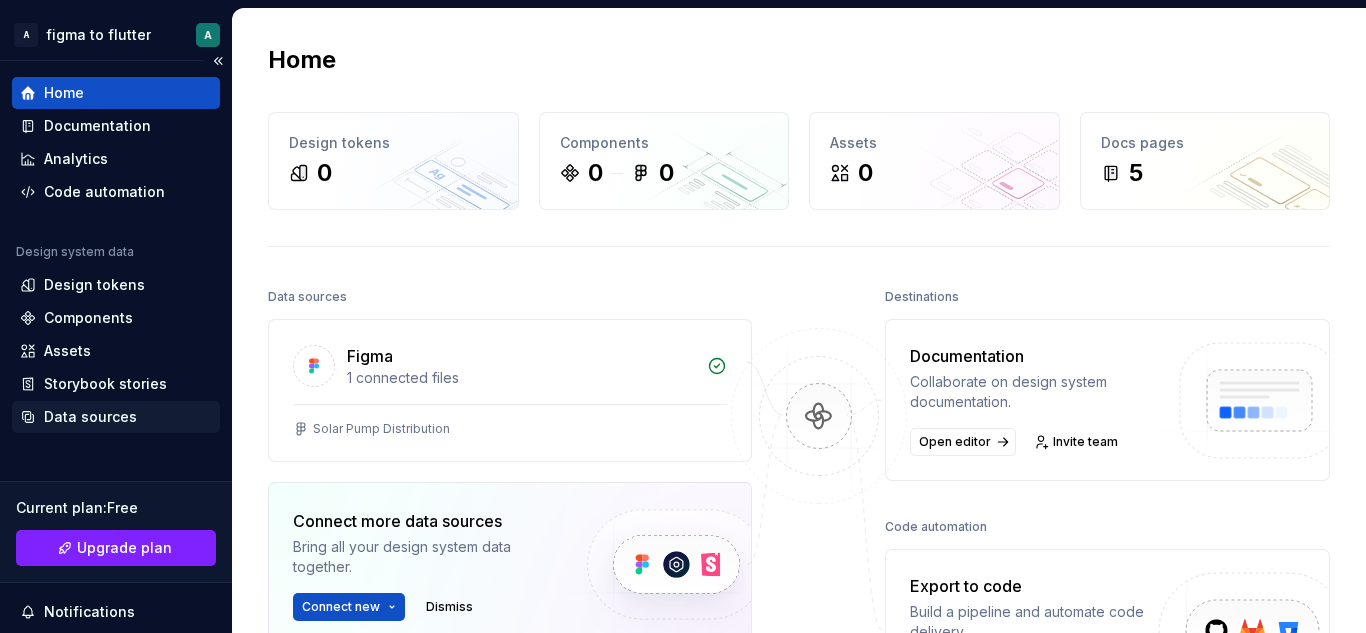 click on "Data sources" at bounding box center [90, 417] 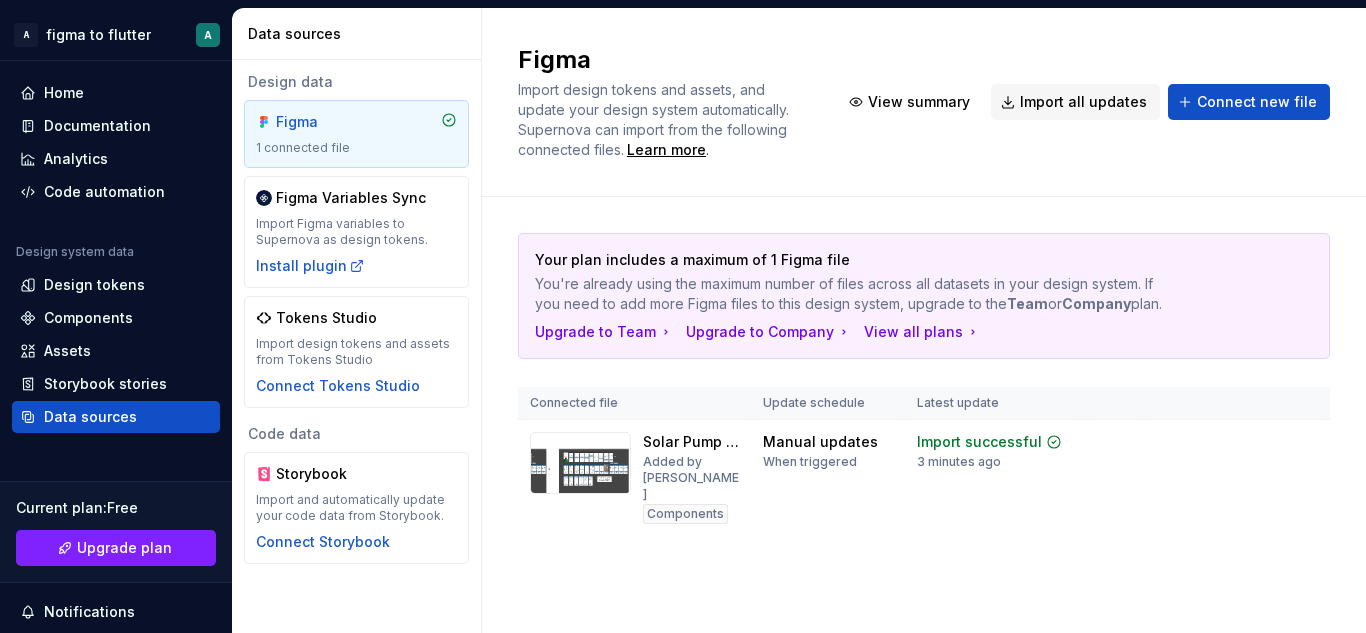click on "1 connected file" at bounding box center [356, 148] 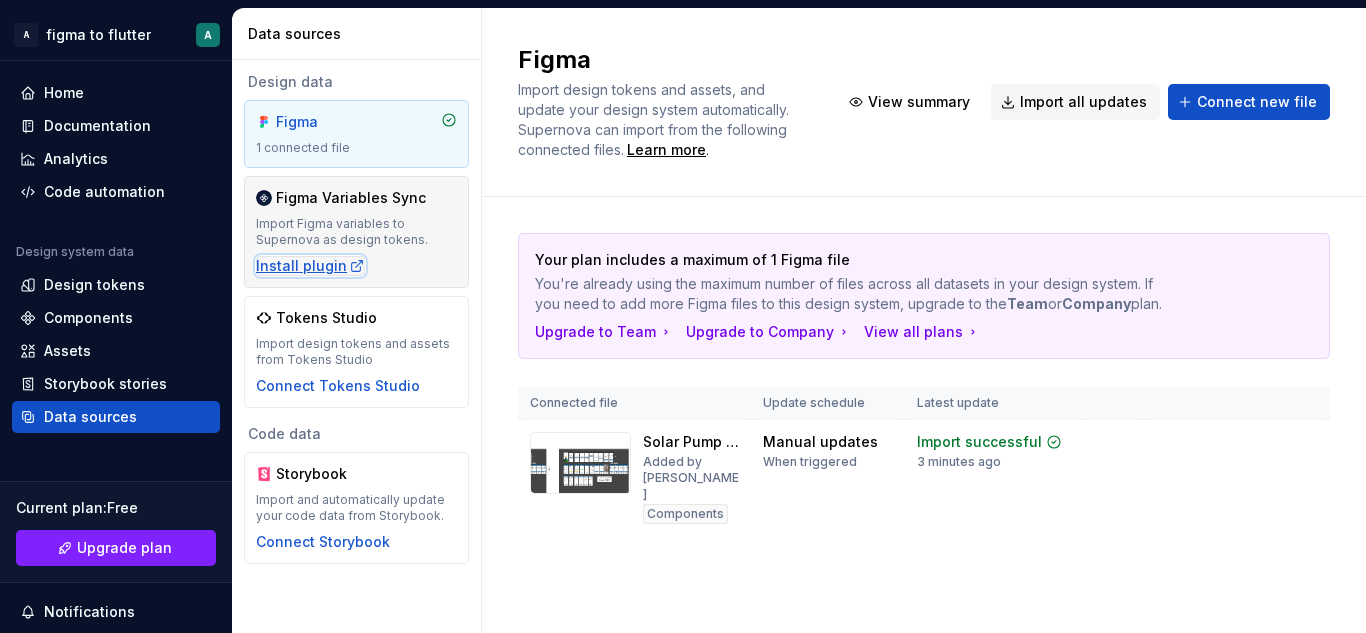 click on "Install plugin" at bounding box center (310, 266) 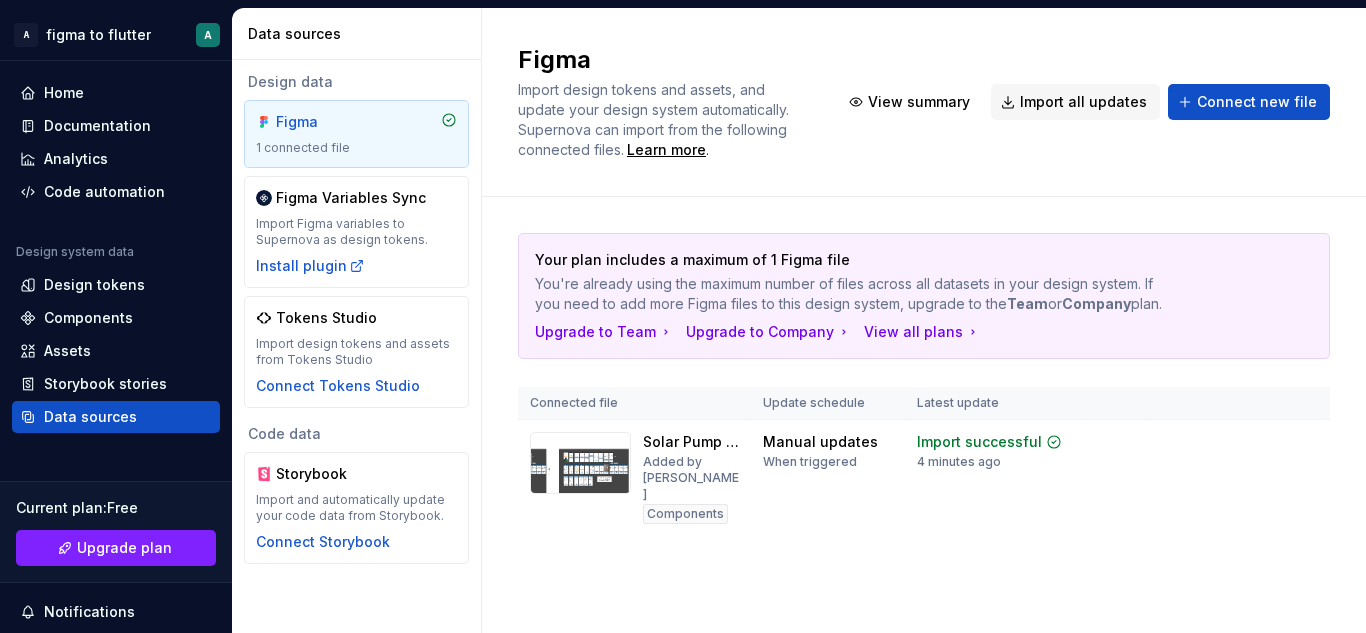 click on "1 connected file" at bounding box center [356, 148] 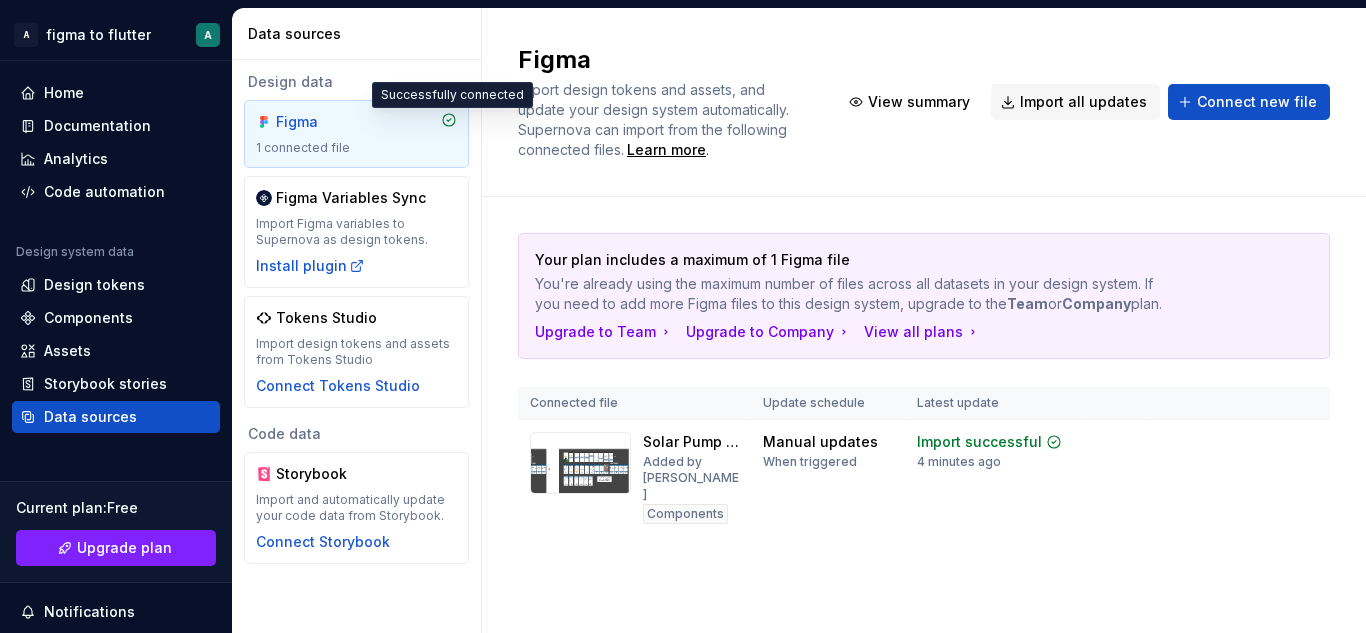 click 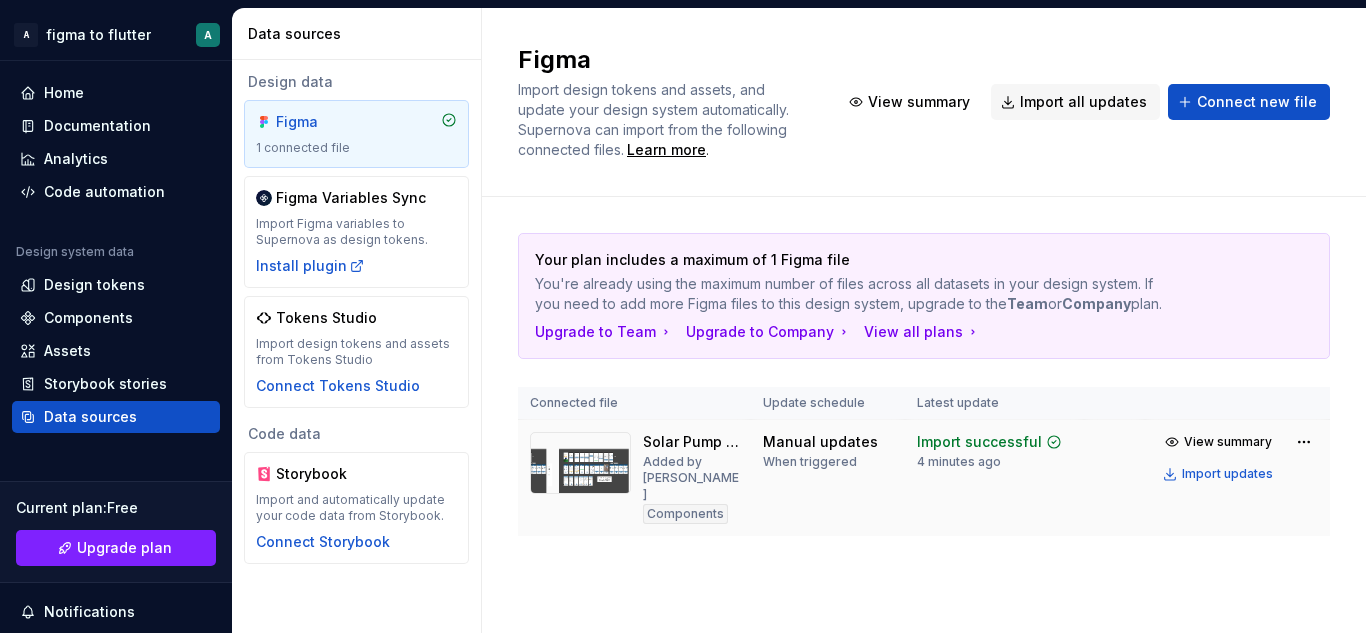 click on "Components" at bounding box center (685, 514) 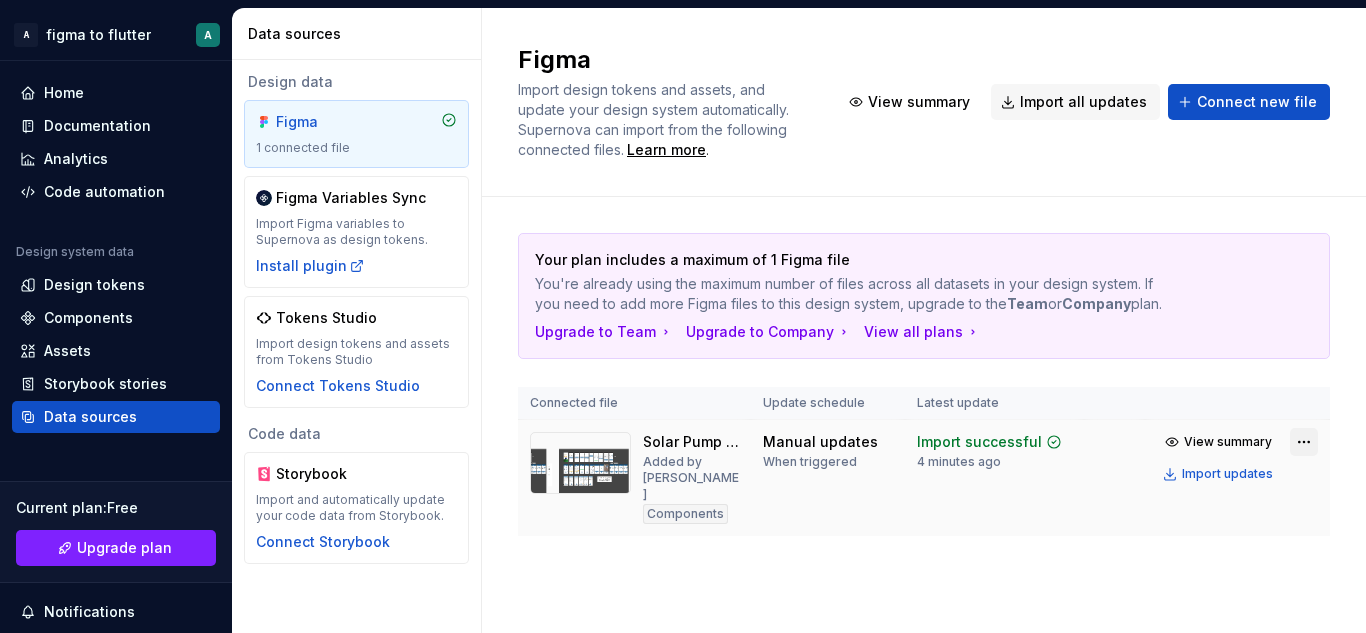 click on "A figma to flutter A Home Documentation Analytics Code automation Design system data Design tokens Components Assets Storybook stories Data sources Current plan :  Free Upgrade plan Notifications Search ⌘K Invite team Settings Contact support Help Data sources Design data Figma 1 connected file Figma Variables Sync Import Figma variables to Supernova as design tokens. Install plugin Tokens Studio Import design tokens and assets from Tokens Studio Connect Tokens Studio Code data Storybook Import and automatically update your code data from Storybook. Connect Storybook Figma Import design tokens and assets, and update your design system automatically. Supernova can import from the following connected files.   Learn more . View summary Import all updates Connect new file Your plan includes a maximum of 1 Figma file You're already using the maximum number of files across all datasets in your design system. If you need to add more Figma files to this design system, upgrade to the  Team  or  Company  plan." at bounding box center (683, 316) 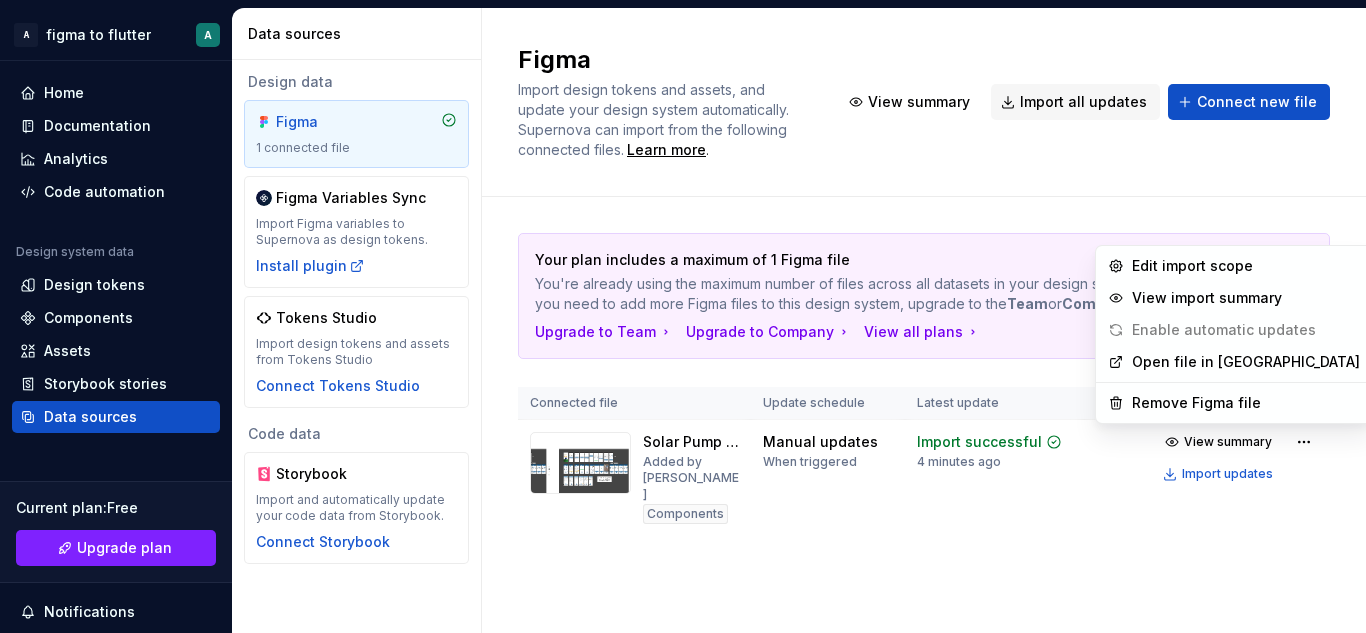click on "Open file in Figma" at bounding box center [1246, 362] 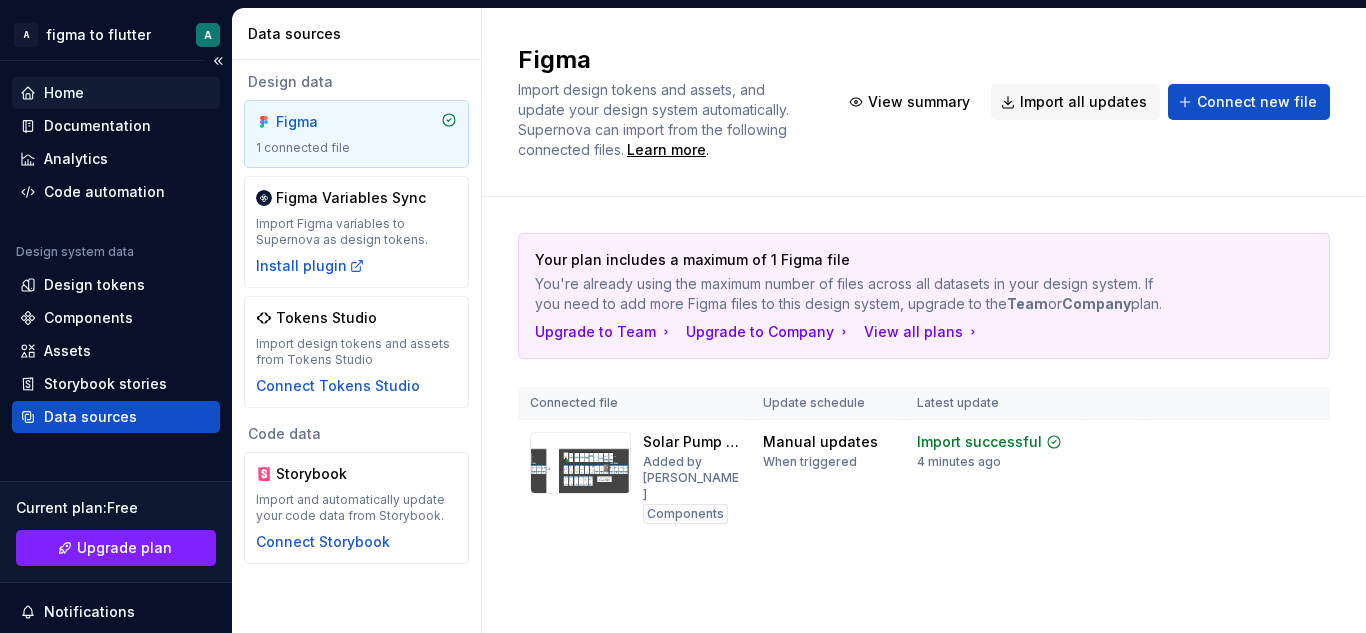 click on "Home" at bounding box center [64, 93] 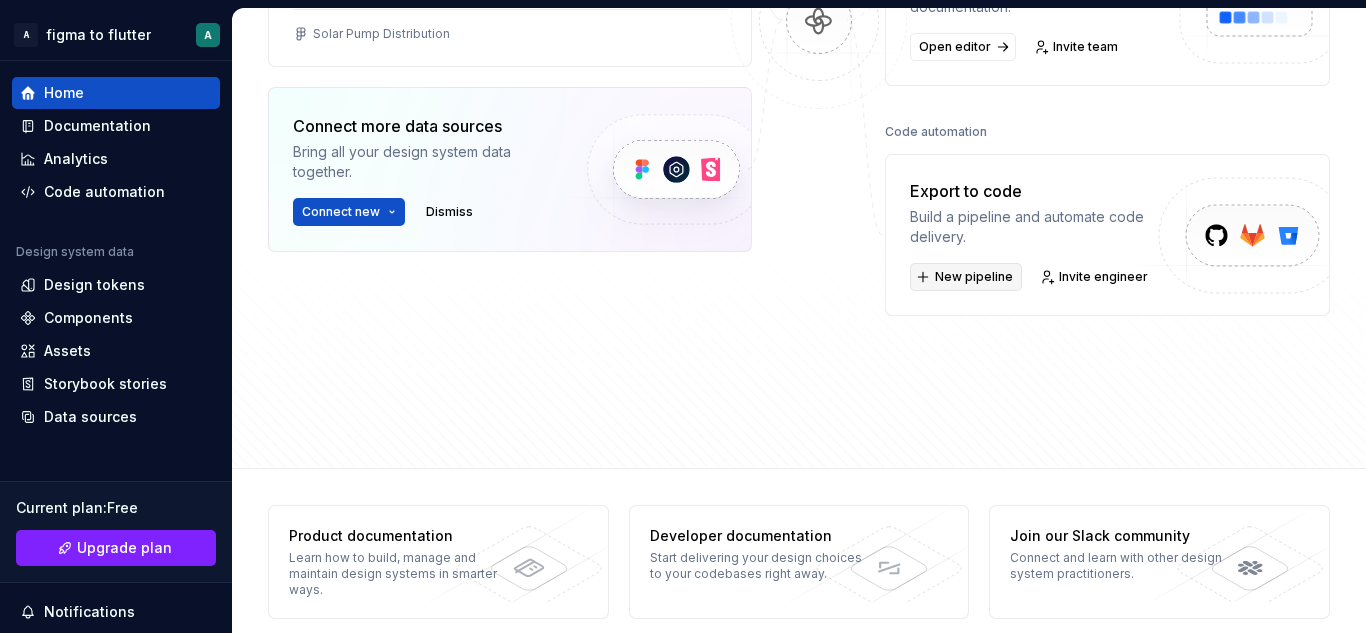 scroll, scrollTop: 400, scrollLeft: 0, axis: vertical 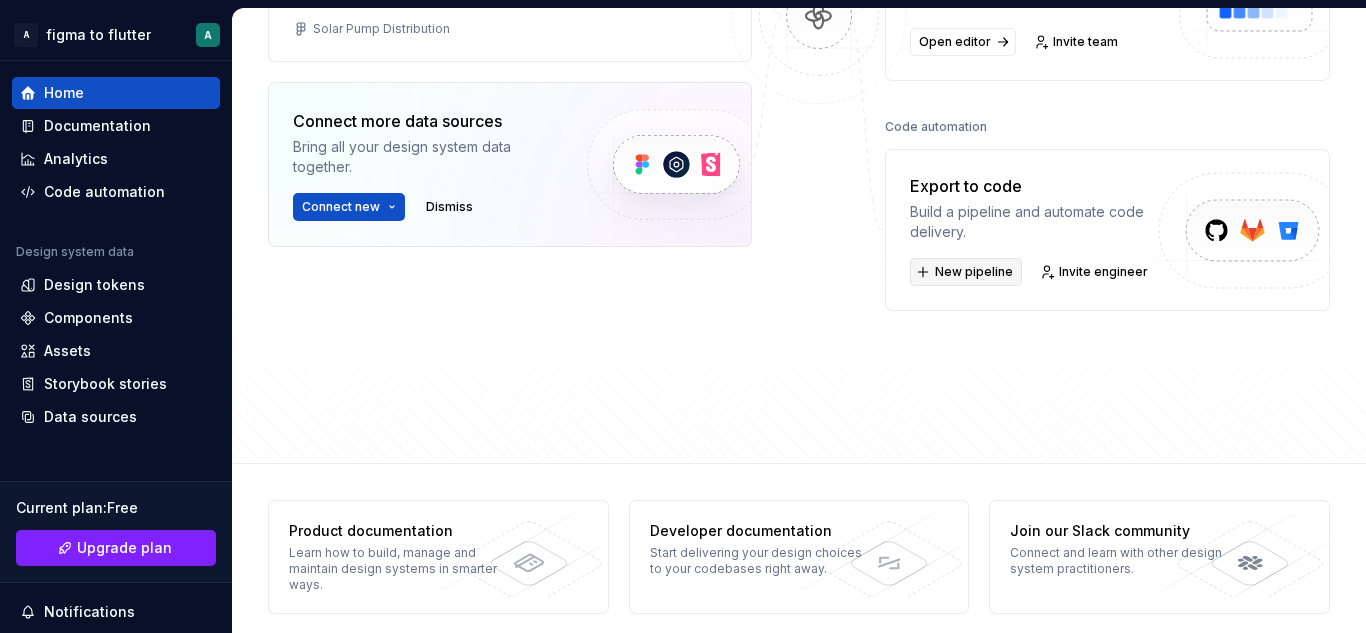 click on "New pipeline" at bounding box center [966, 272] 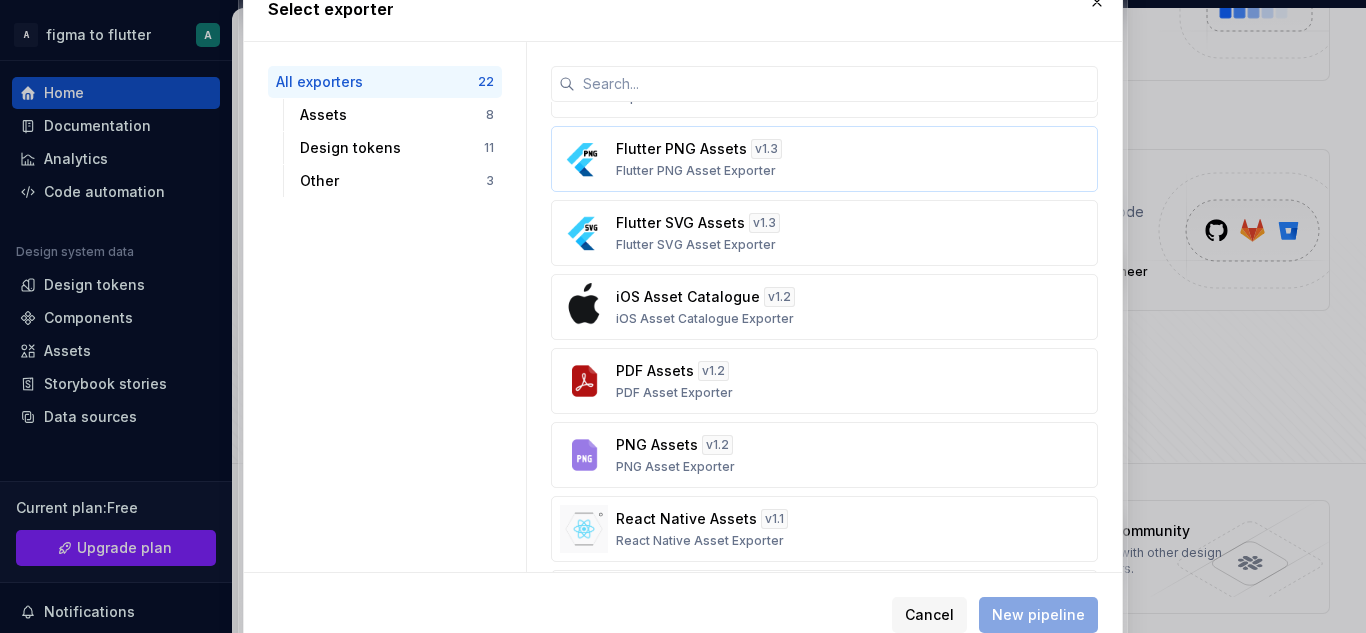 scroll, scrollTop: 0, scrollLeft: 0, axis: both 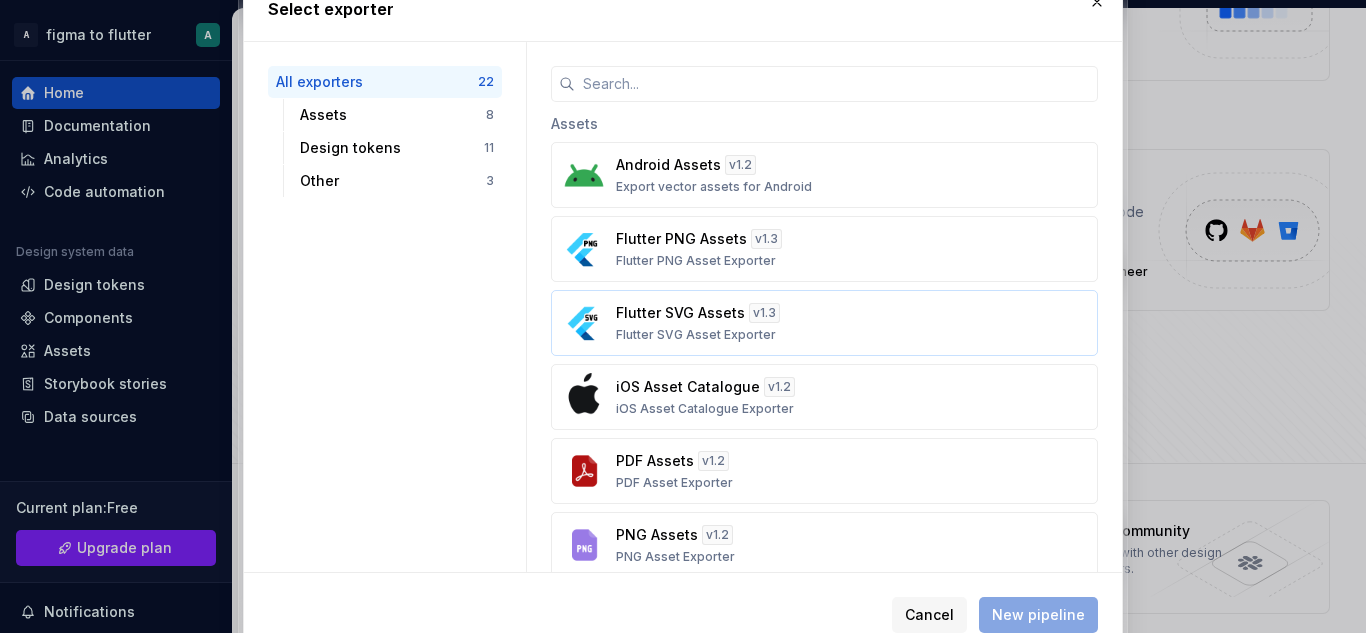 click on "v 1.3" at bounding box center (764, 313) 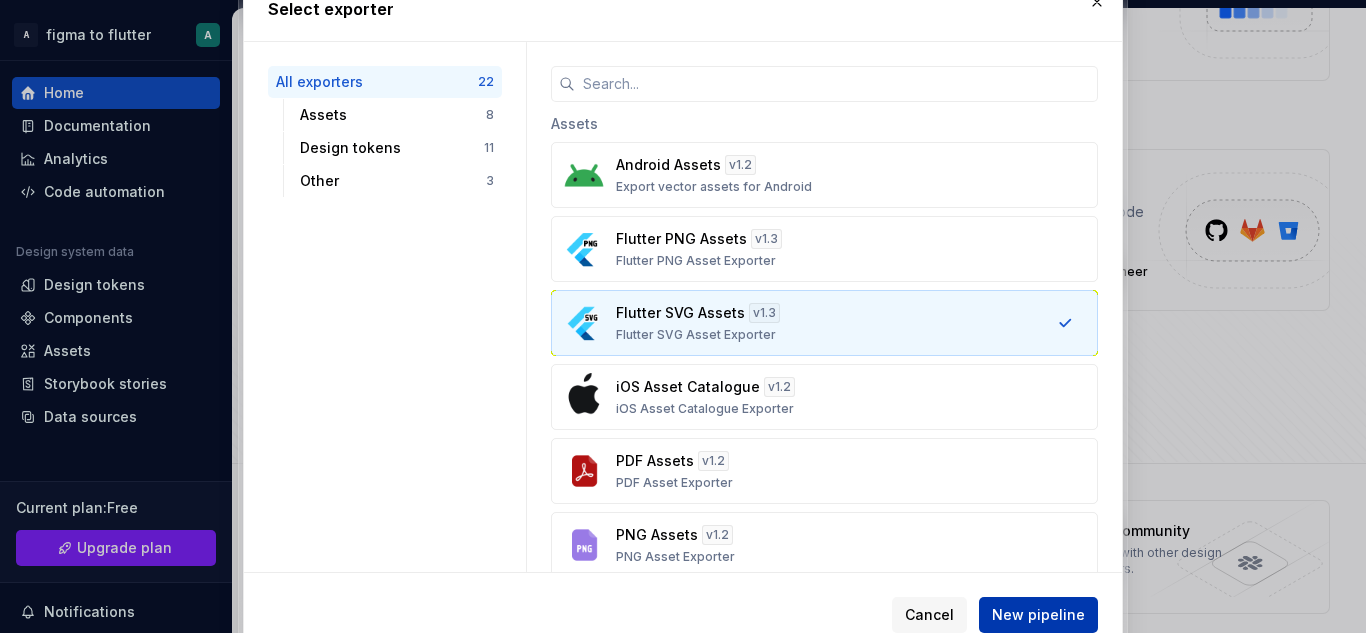 click on "New pipeline" at bounding box center [1038, 615] 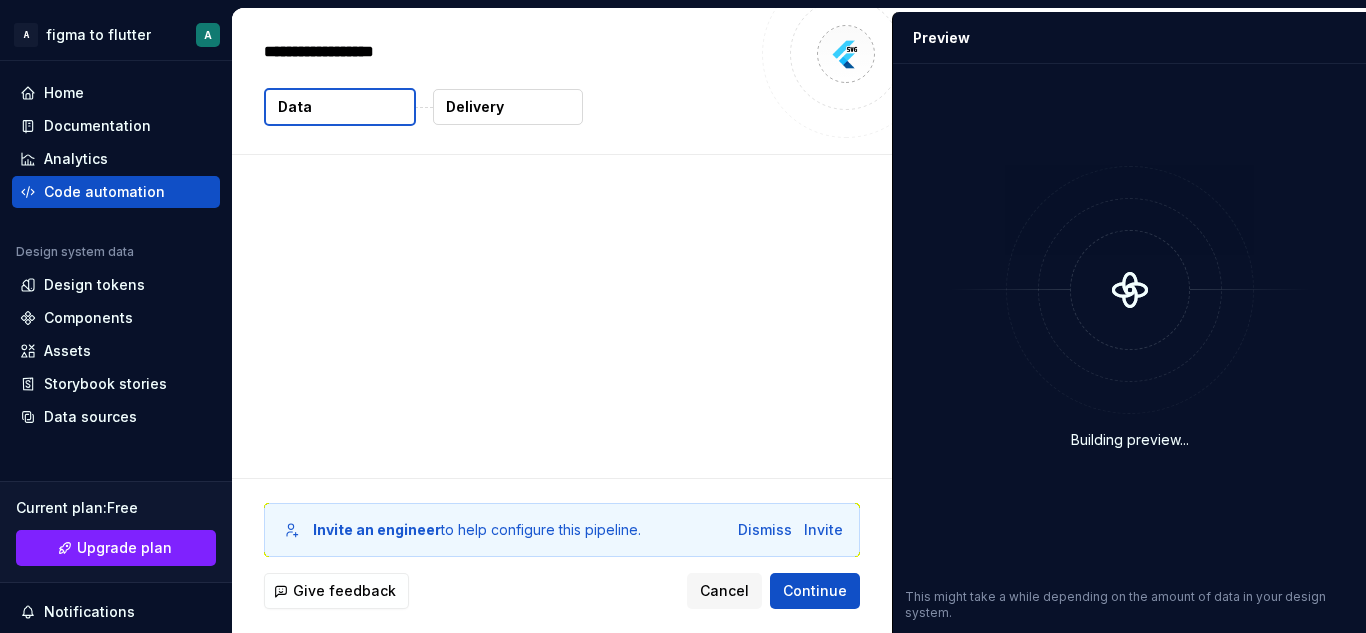 type on "*" 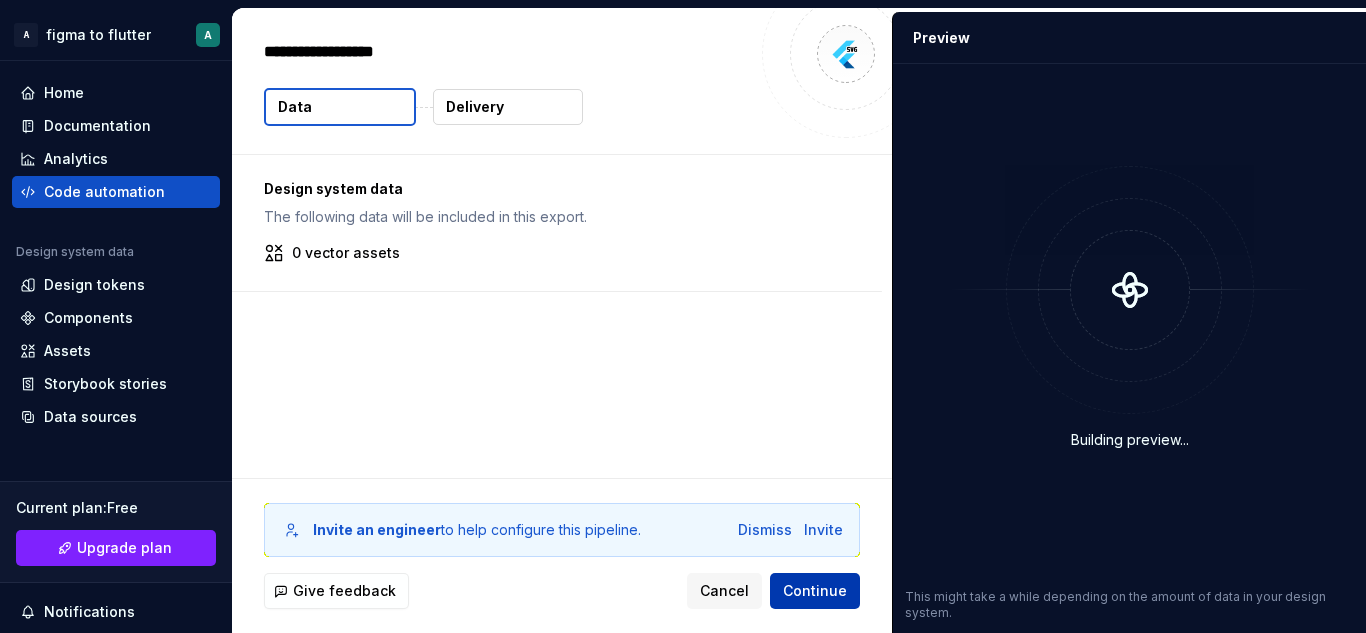click on "Continue" at bounding box center (815, 591) 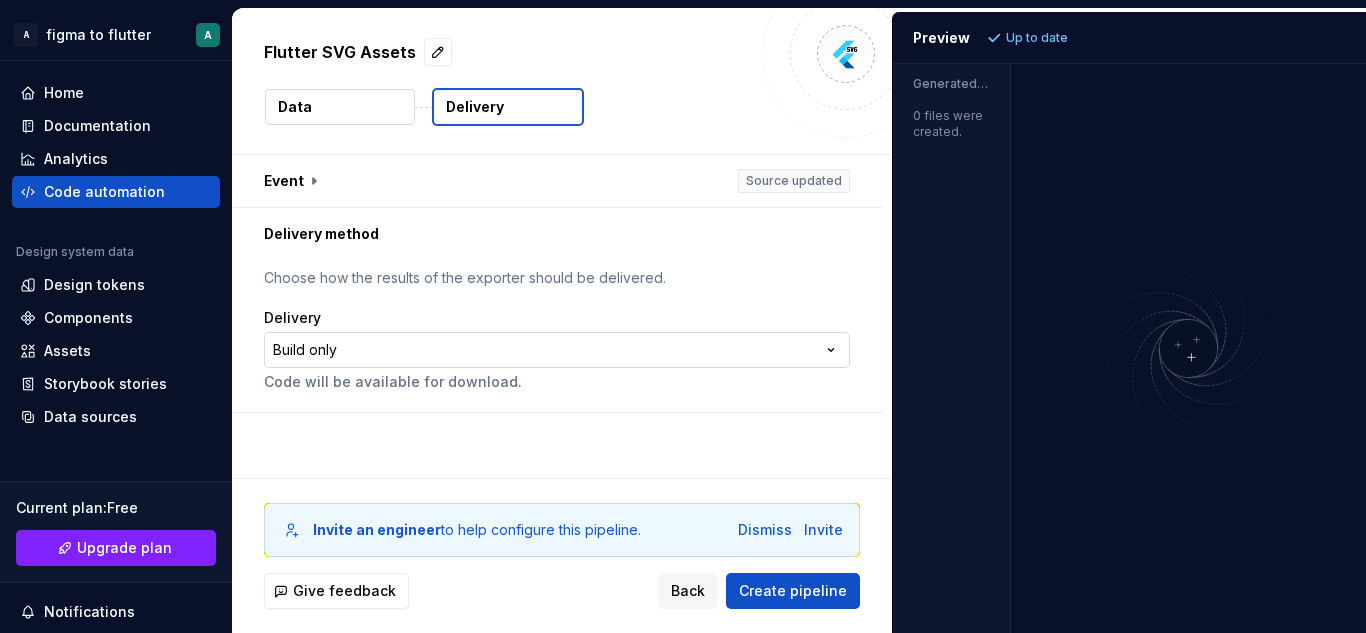 click on "**********" at bounding box center (683, 316) 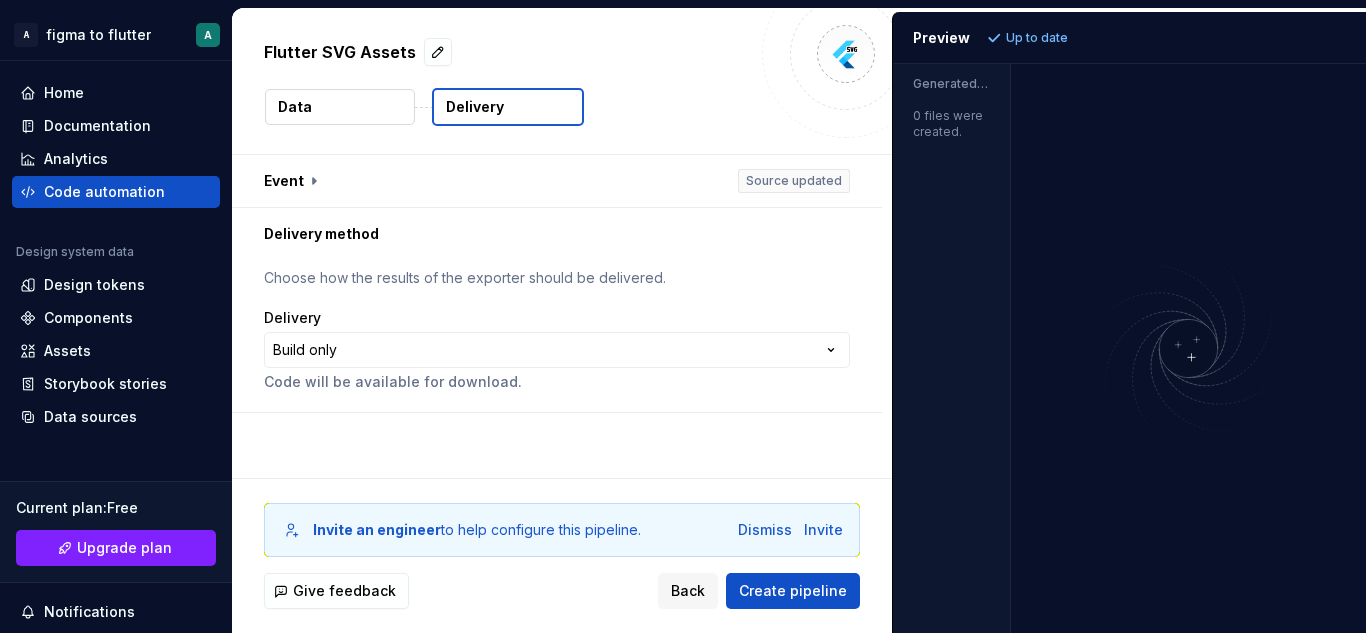 click on "**********" at bounding box center (683, 316) 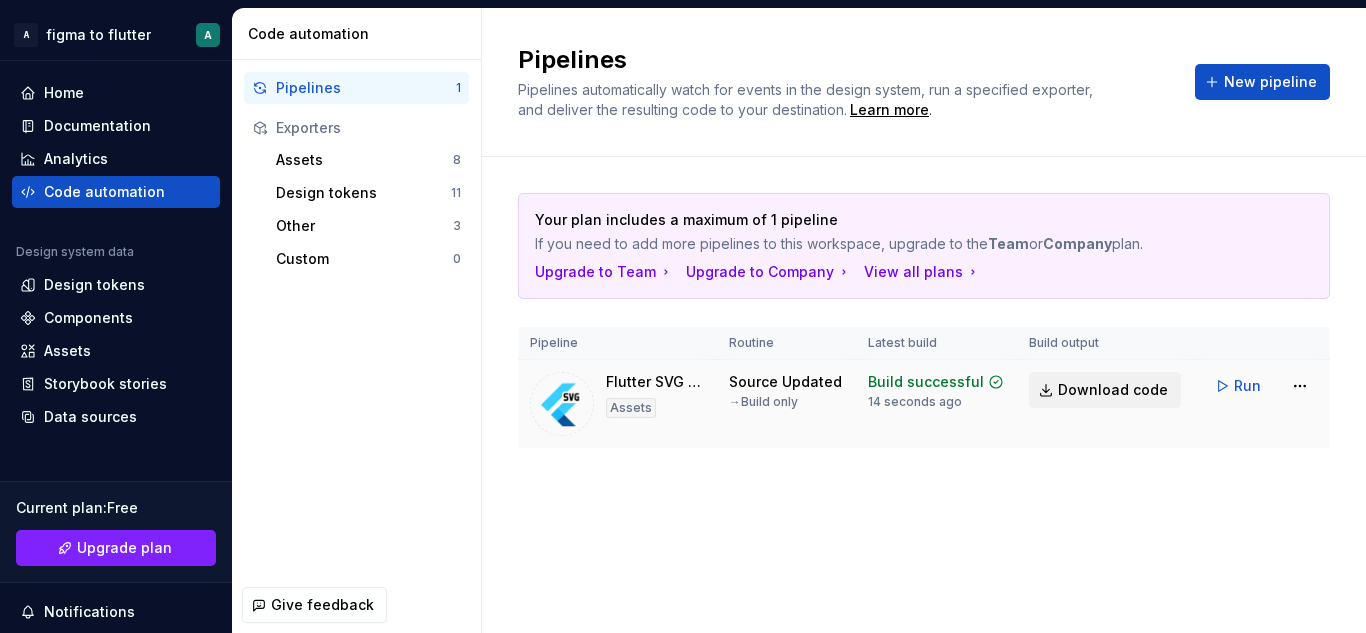 click on "Download code" at bounding box center [1113, 390] 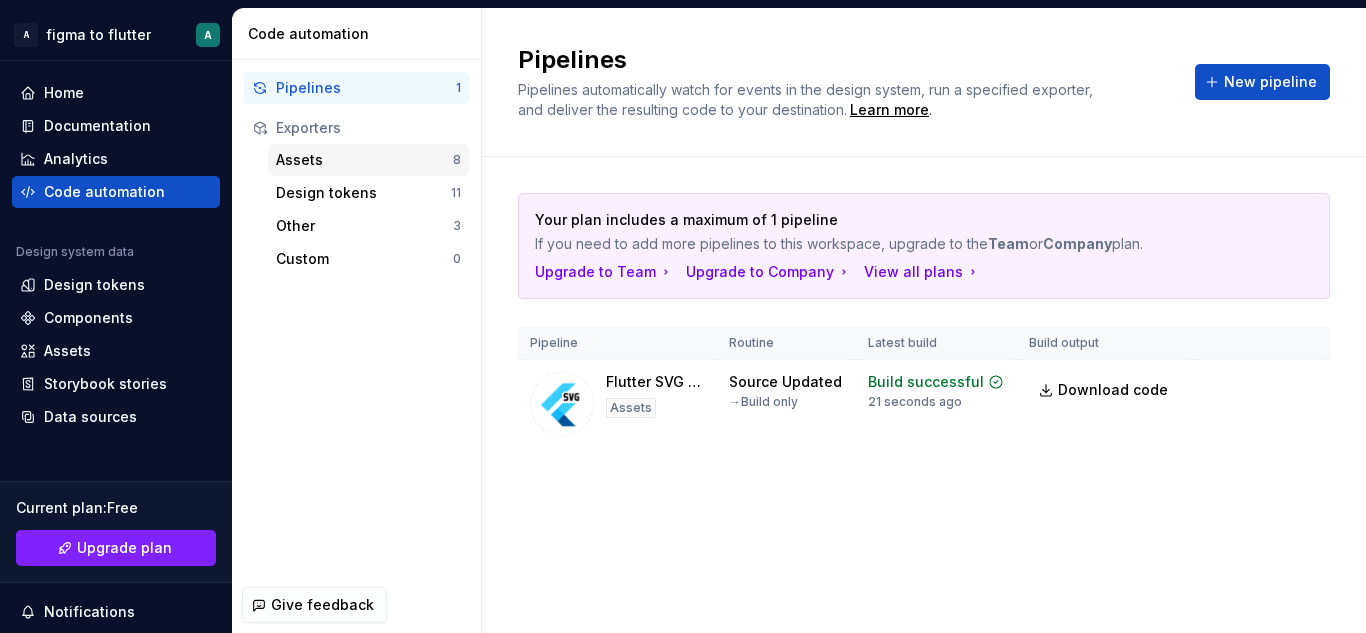 click on "Assets 8" at bounding box center [368, 160] 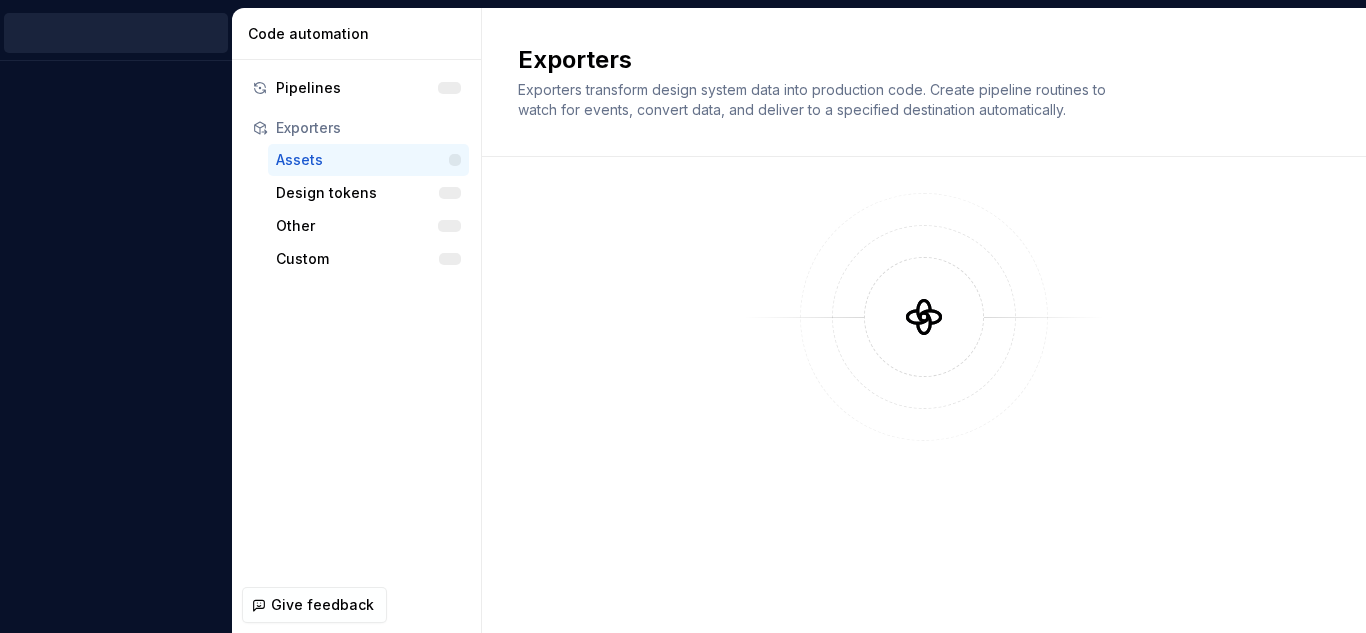 scroll, scrollTop: 0, scrollLeft: 0, axis: both 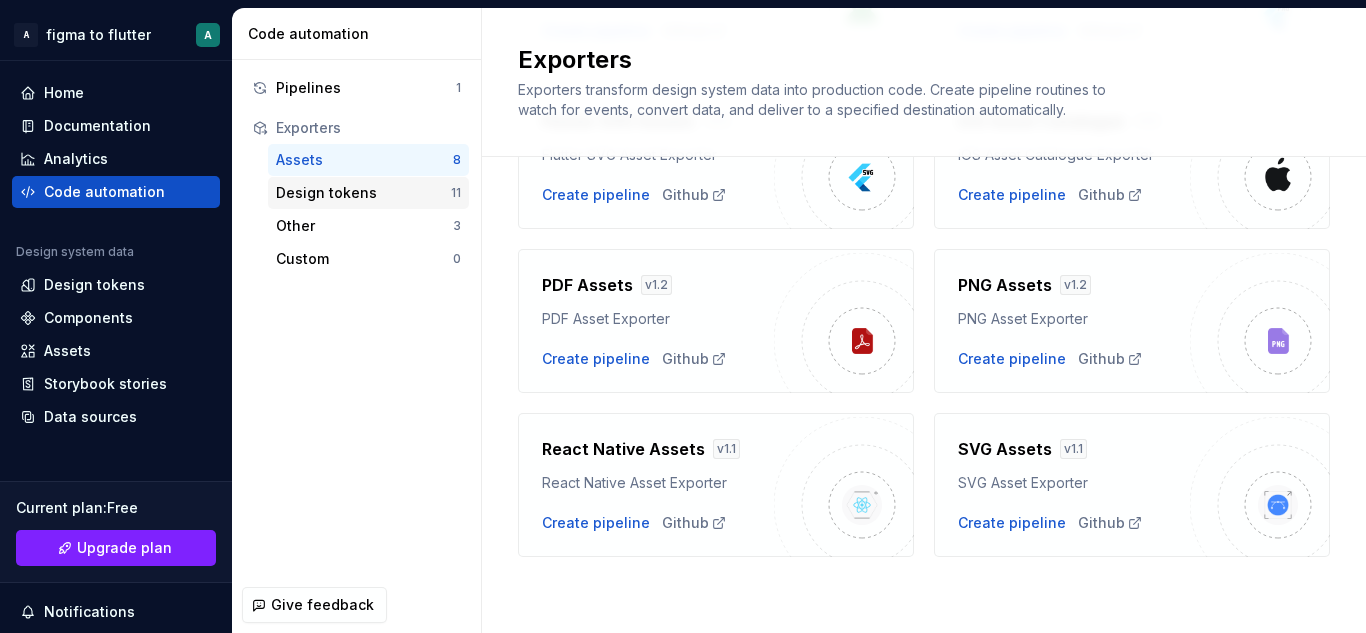 click on "Design tokens" at bounding box center [363, 193] 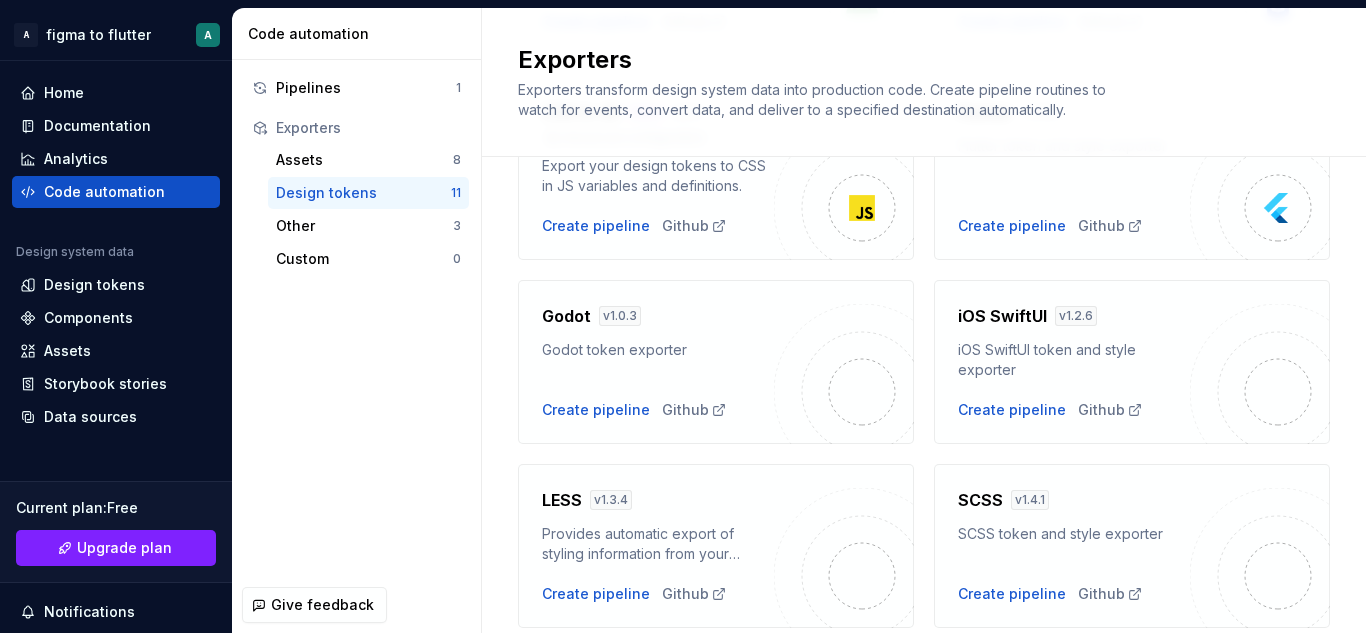 scroll, scrollTop: 800, scrollLeft: 0, axis: vertical 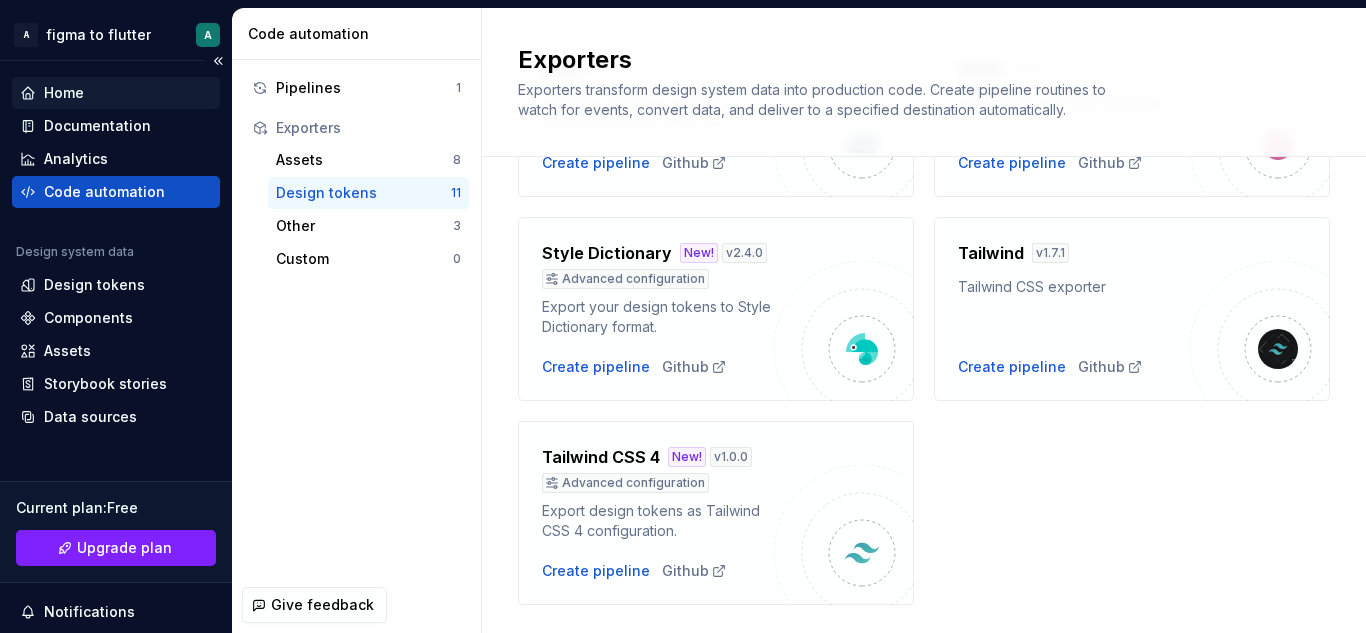 click on "Home" at bounding box center (64, 93) 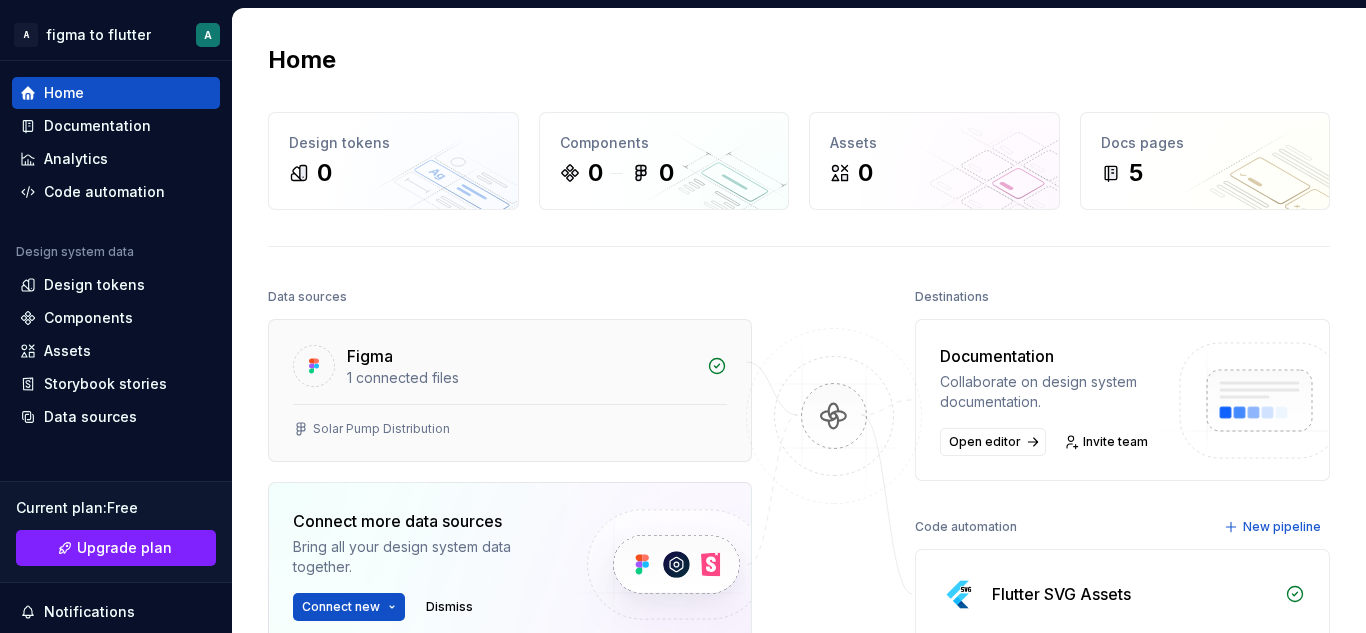 click on "Solar Pump Distribution" at bounding box center [381, 429] 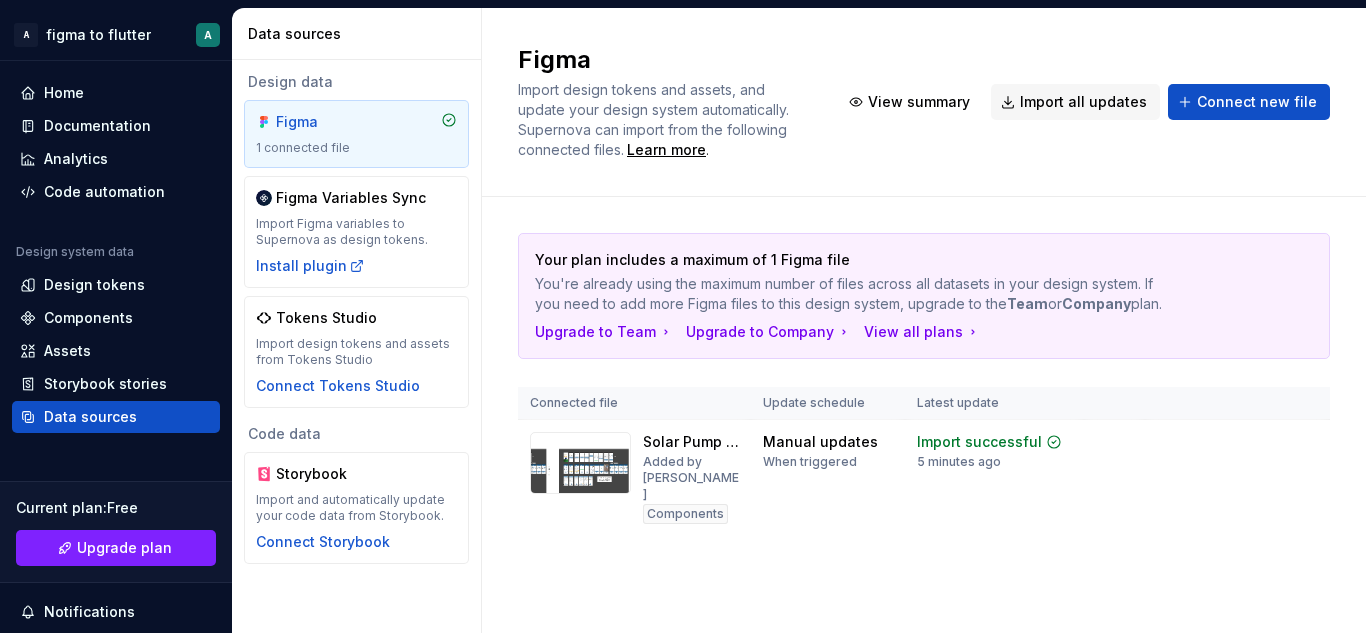 click on "Code data" at bounding box center [356, 434] 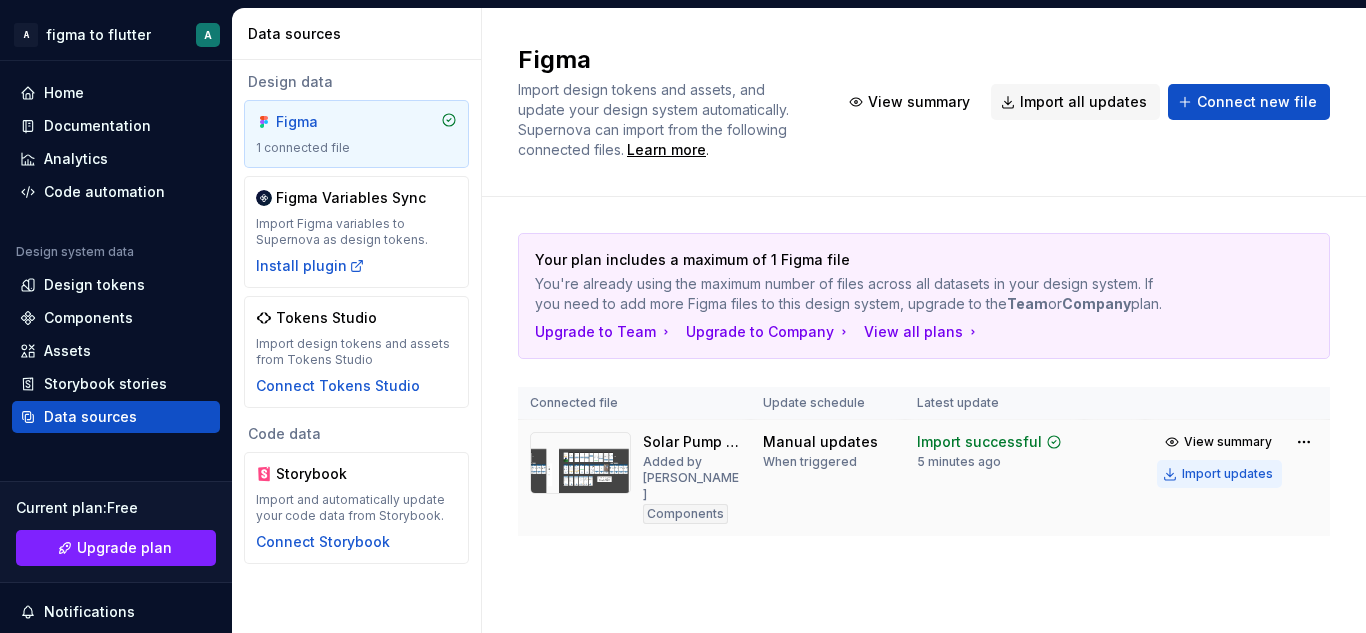 click on "Import updates" at bounding box center [1227, 474] 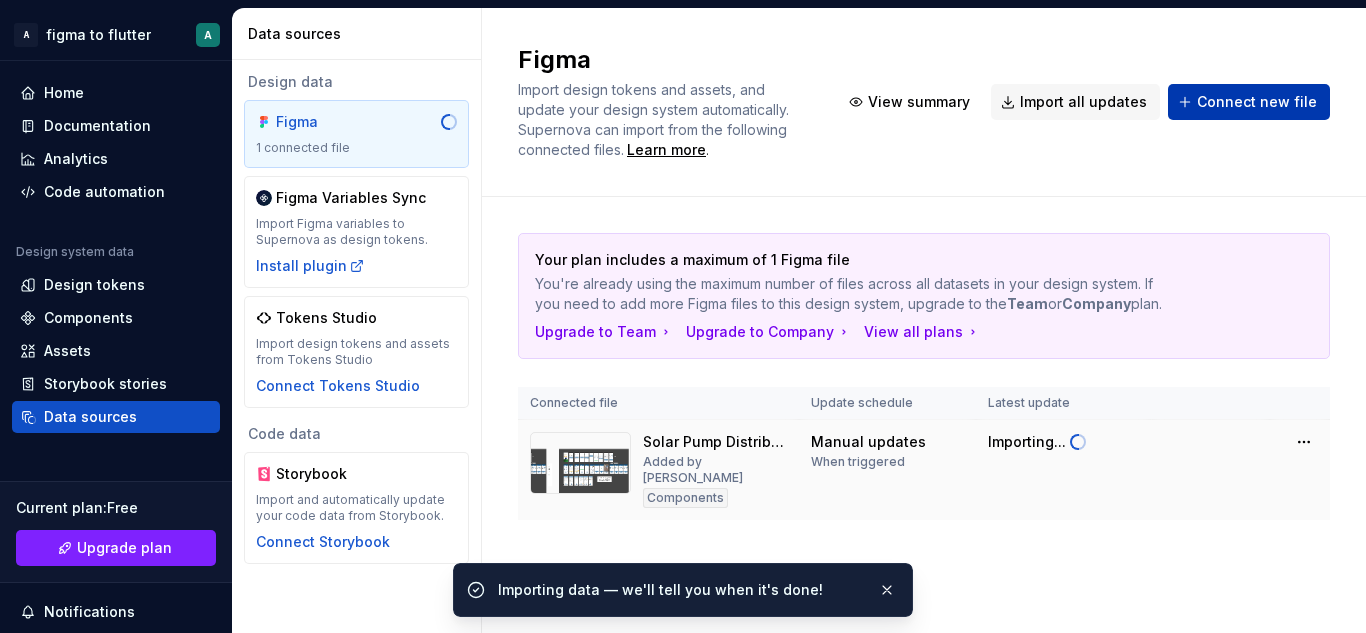 click on "Connect new file" at bounding box center [1257, 102] 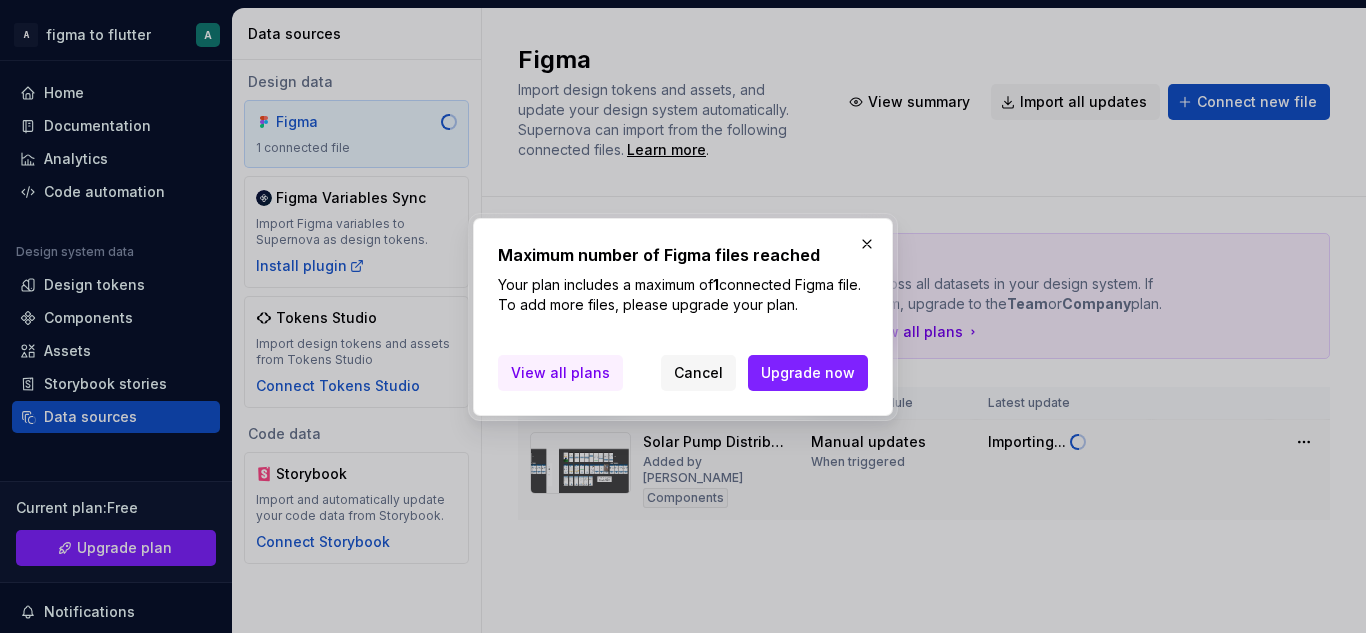 click on "View all plans" at bounding box center (560, 373) 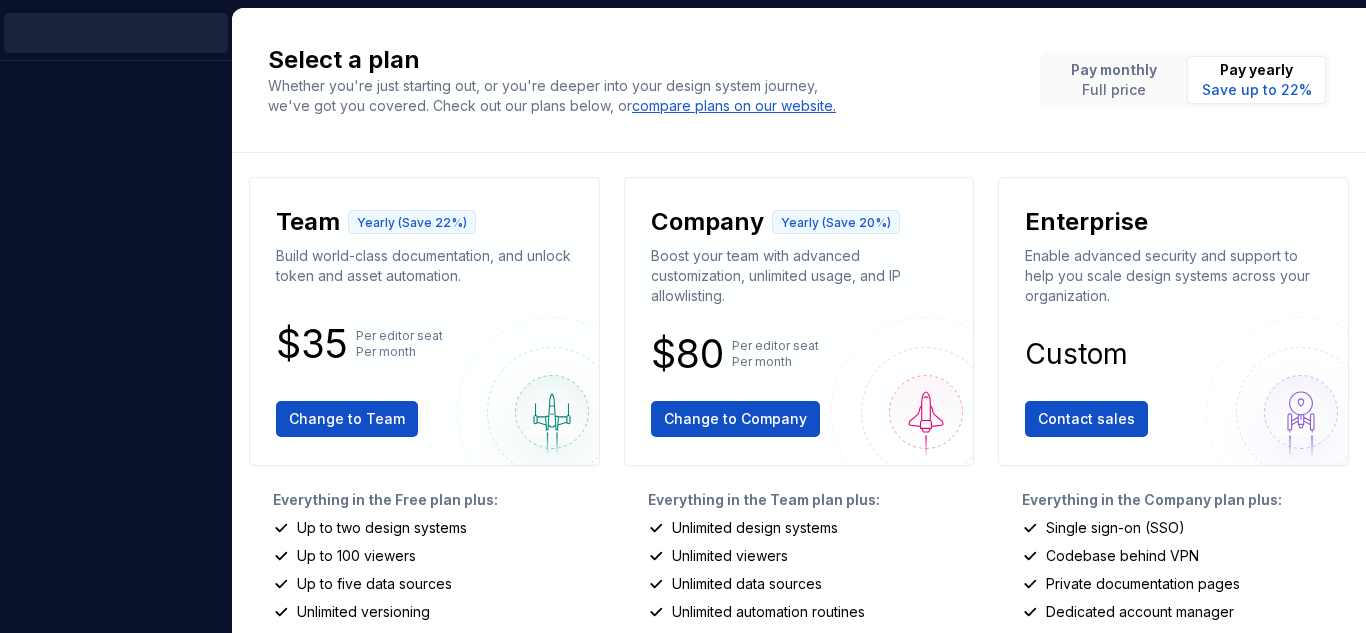 scroll, scrollTop: 0, scrollLeft: 0, axis: both 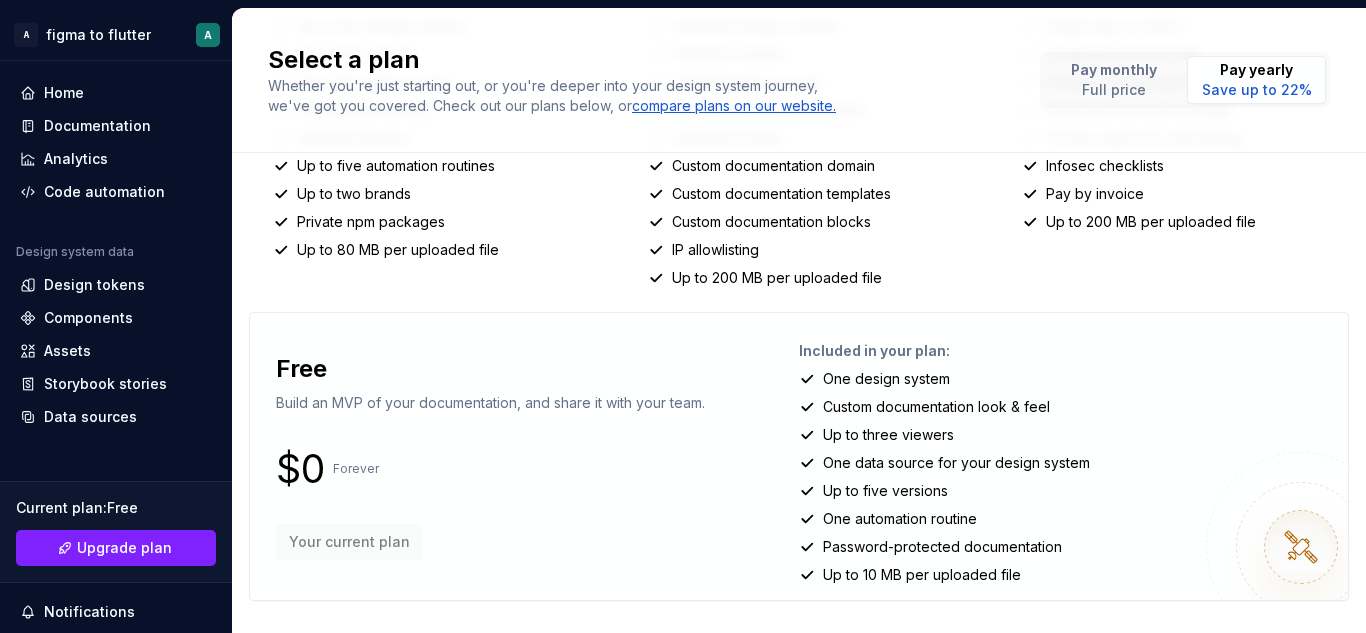 click on "Free Build an MVP of your documentation, and share it with your team. $0 Forever Your current plan" at bounding box center (490, 456) 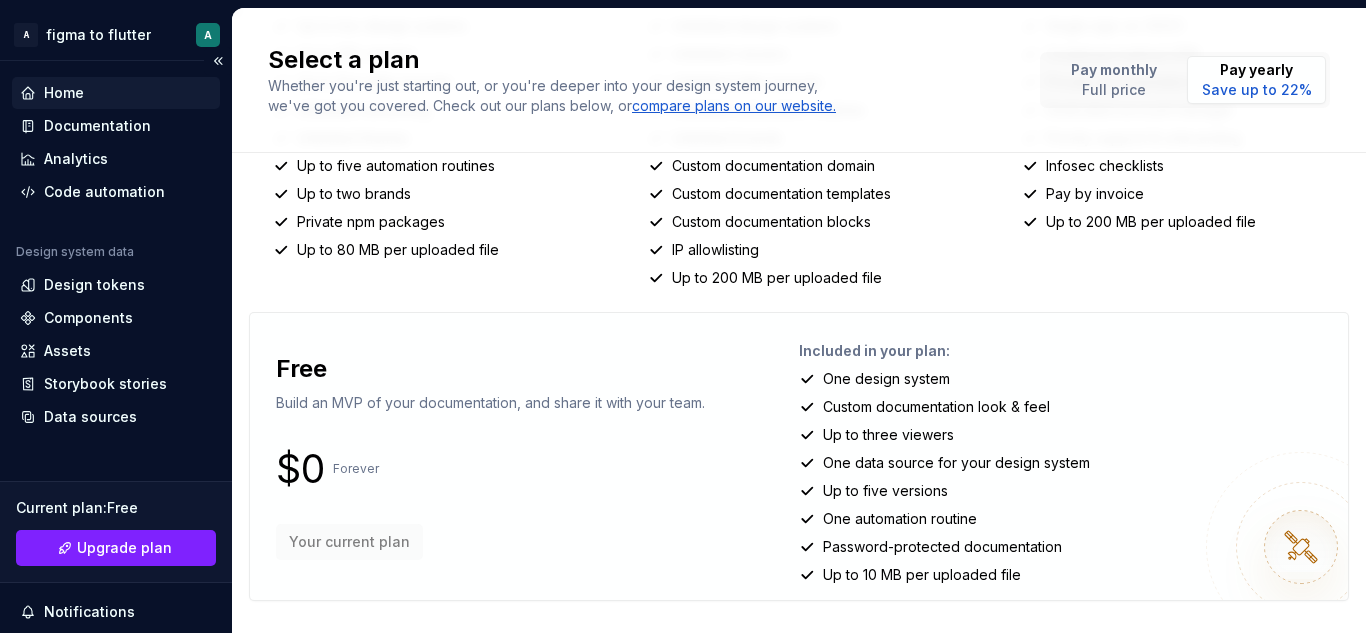 click on "Home" at bounding box center [64, 93] 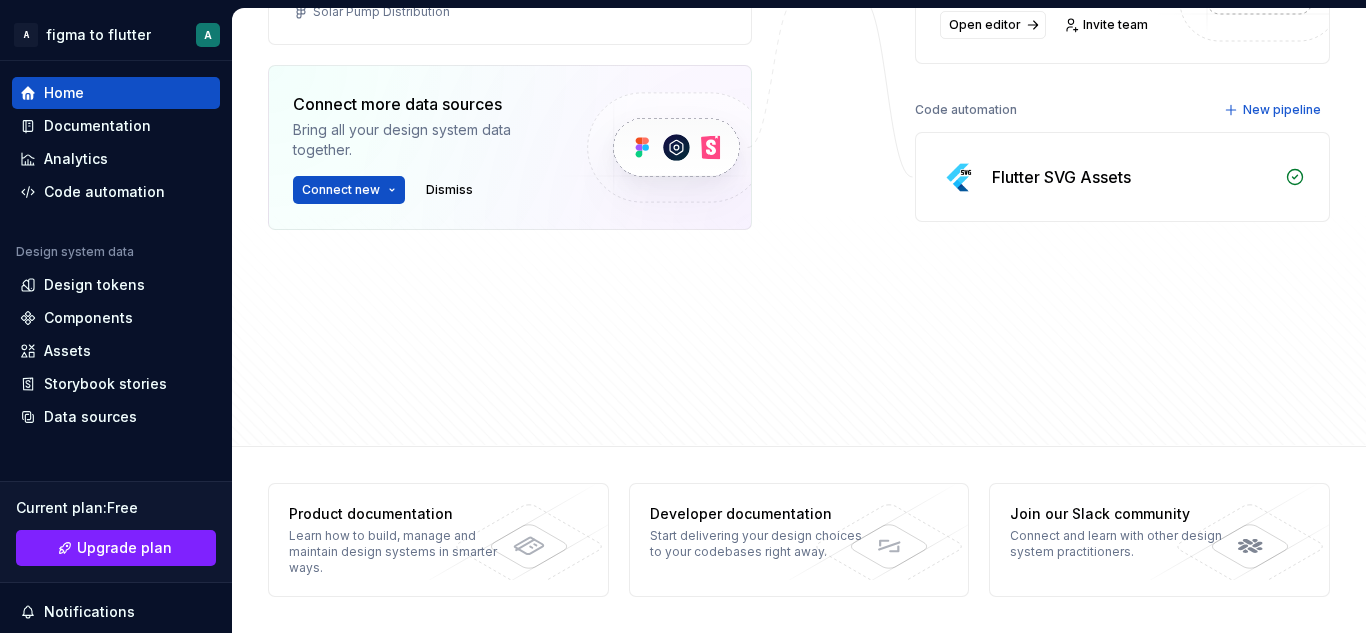 scroll, scrollTop: 0, scrollLeft: 0, axis: both 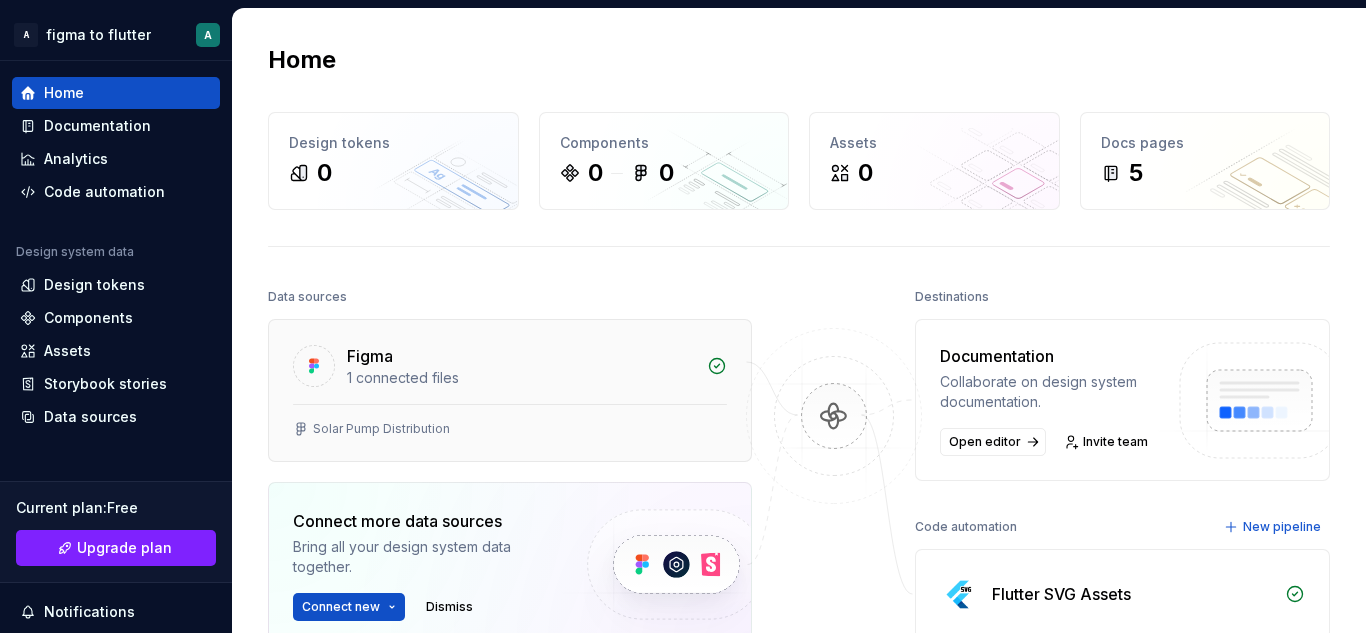 click on "1 connected files" at bounding box center [521, 378] 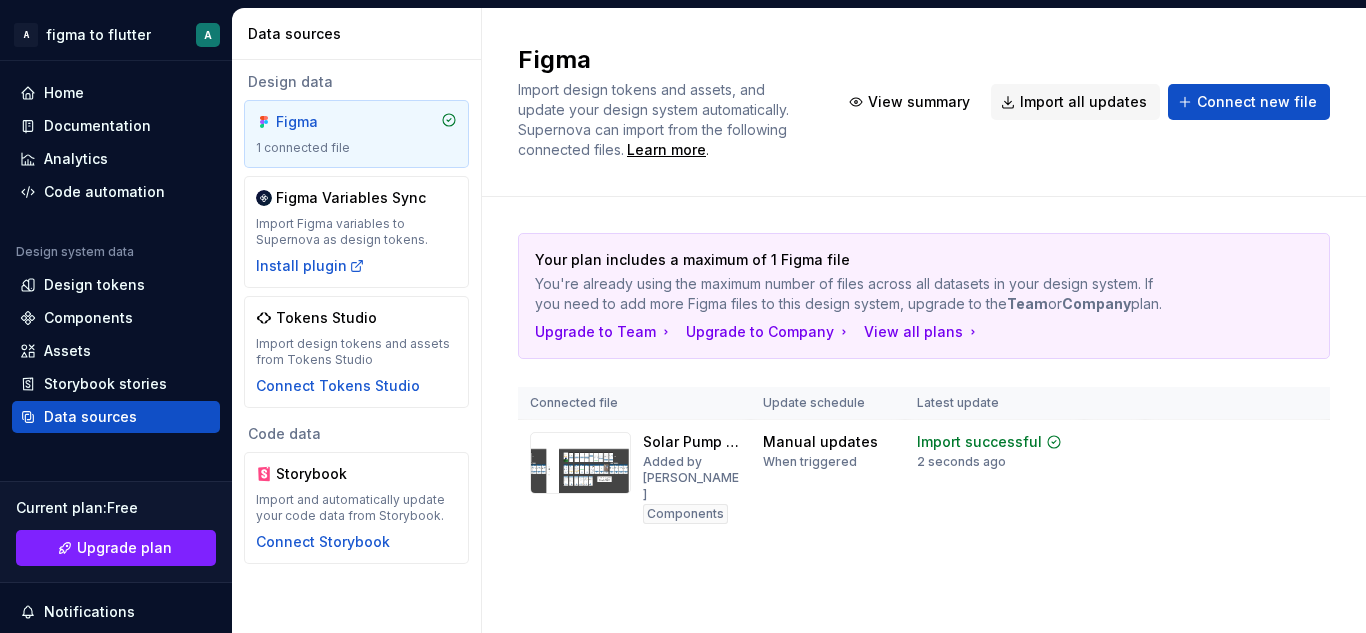 click on "Code data" at bounding box center (356, 434) 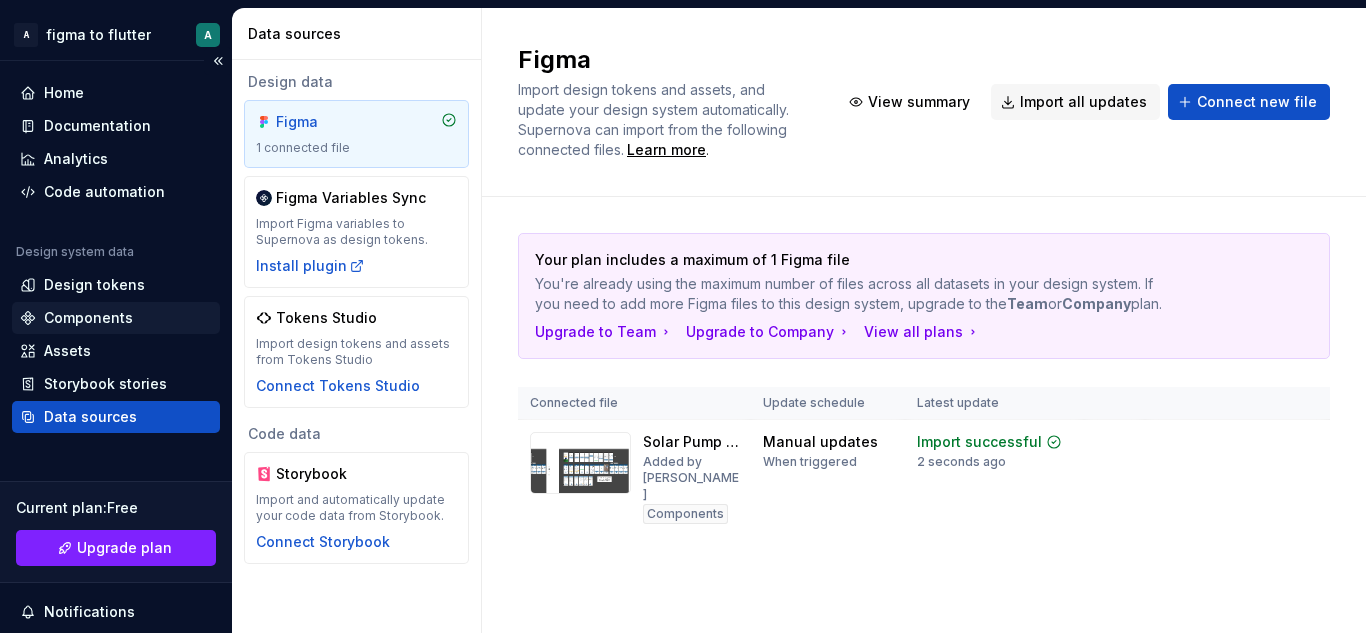 click on "Components" at bounding box center (88, 318) 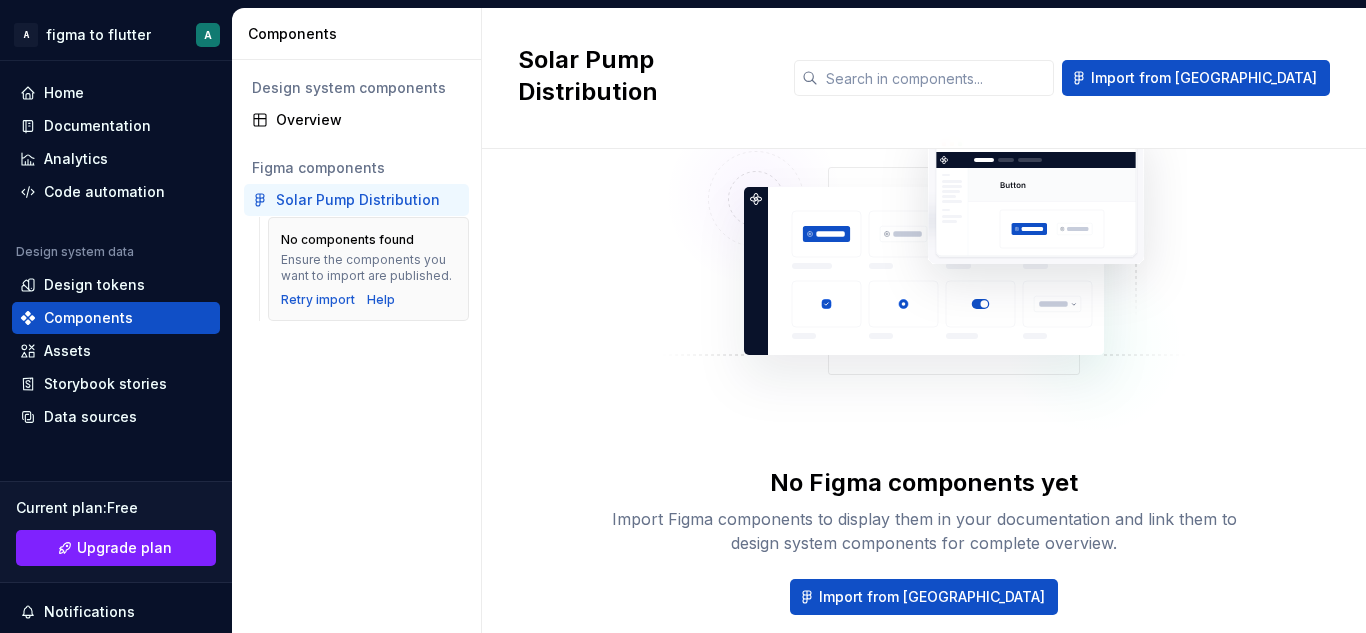 scroll, scrollTop: 109, scrollLeft: 0, axis: vertical 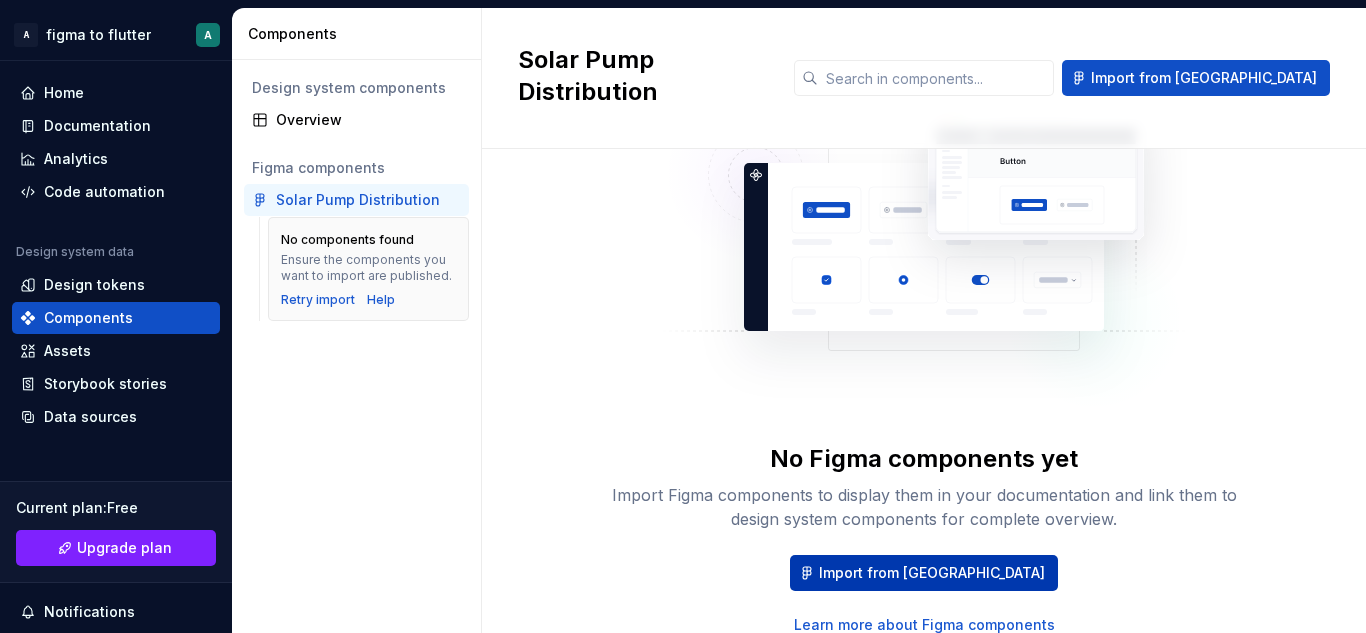 click on "Import from Figma" at bounding box center [932, 573] 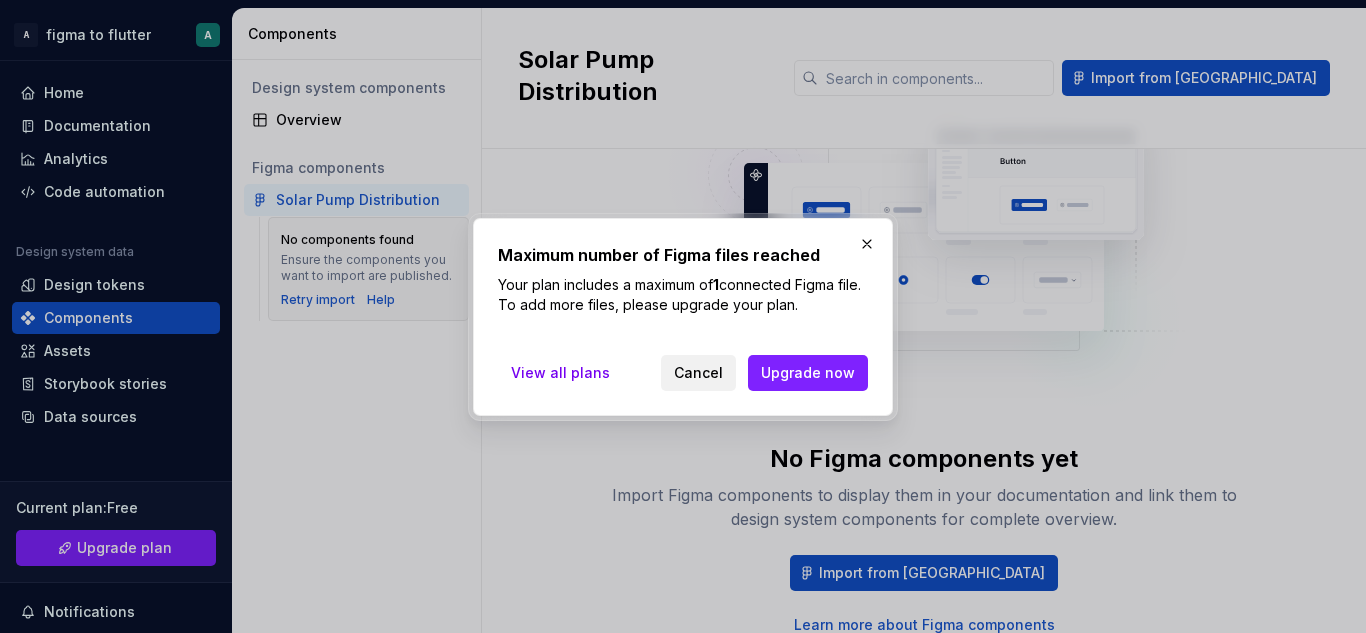 click on "Cancel" at bounding box center (698, 373) 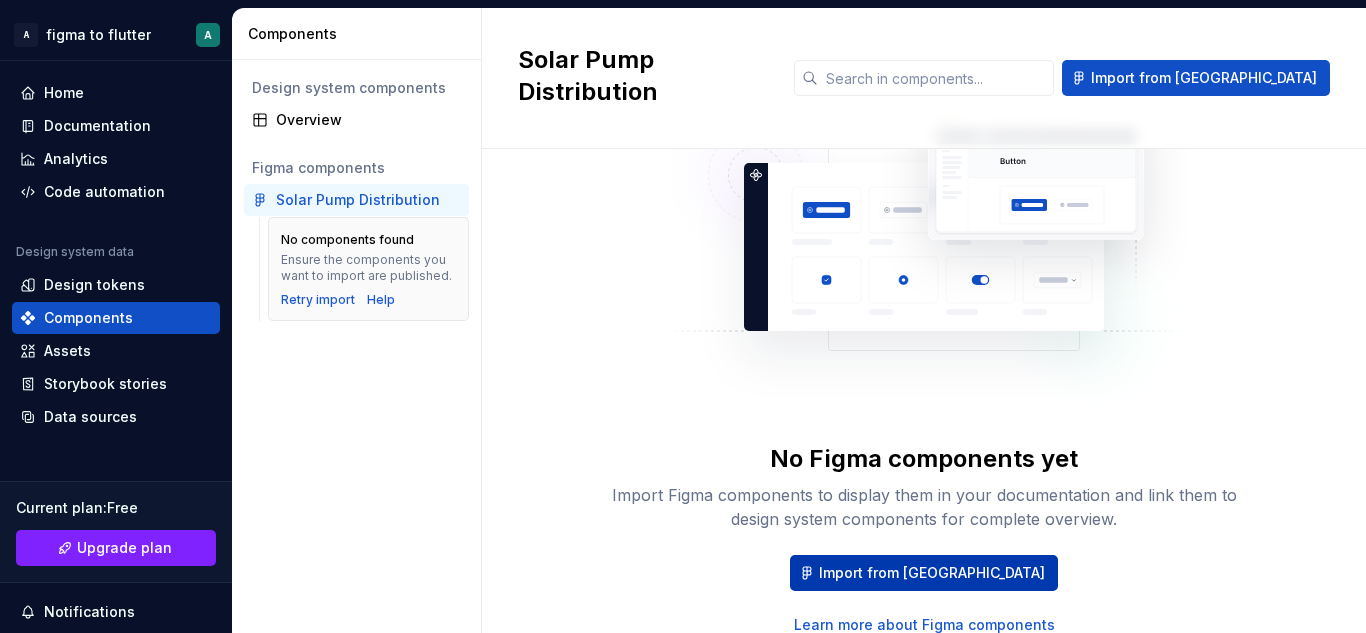 click on "Import from Figma" at bounding box center [932, 573] 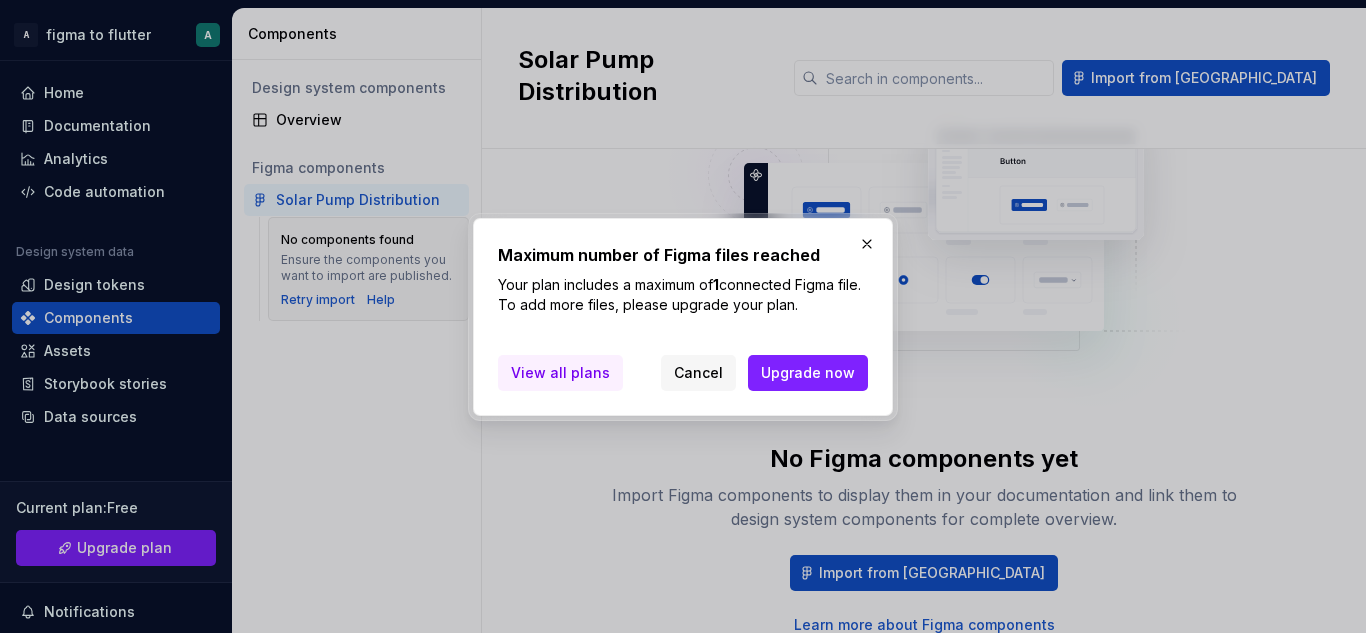 click on "View all plans" at bounding box center (560, 373) 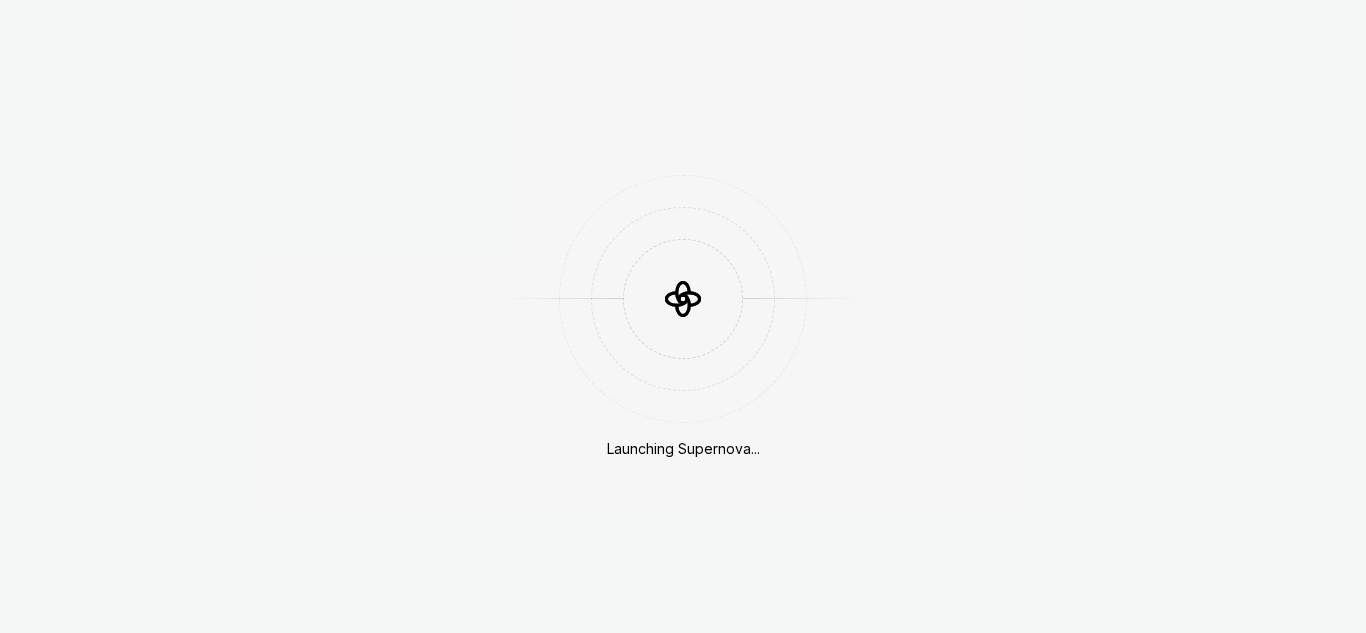 scroll, scrollTop: 0, scrollLeft: 0, axis: both 